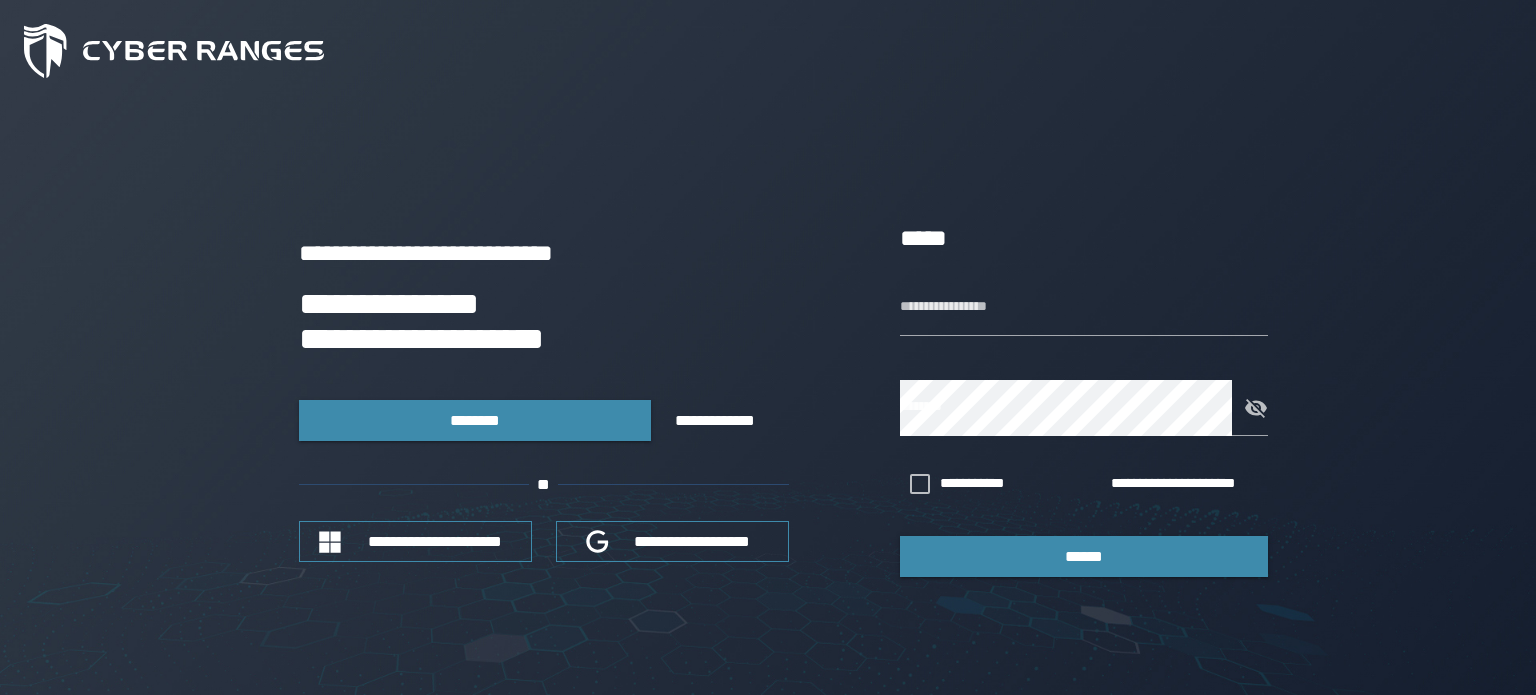 scroll, scrollTop: 0, scrollLeft: 0, axis: both 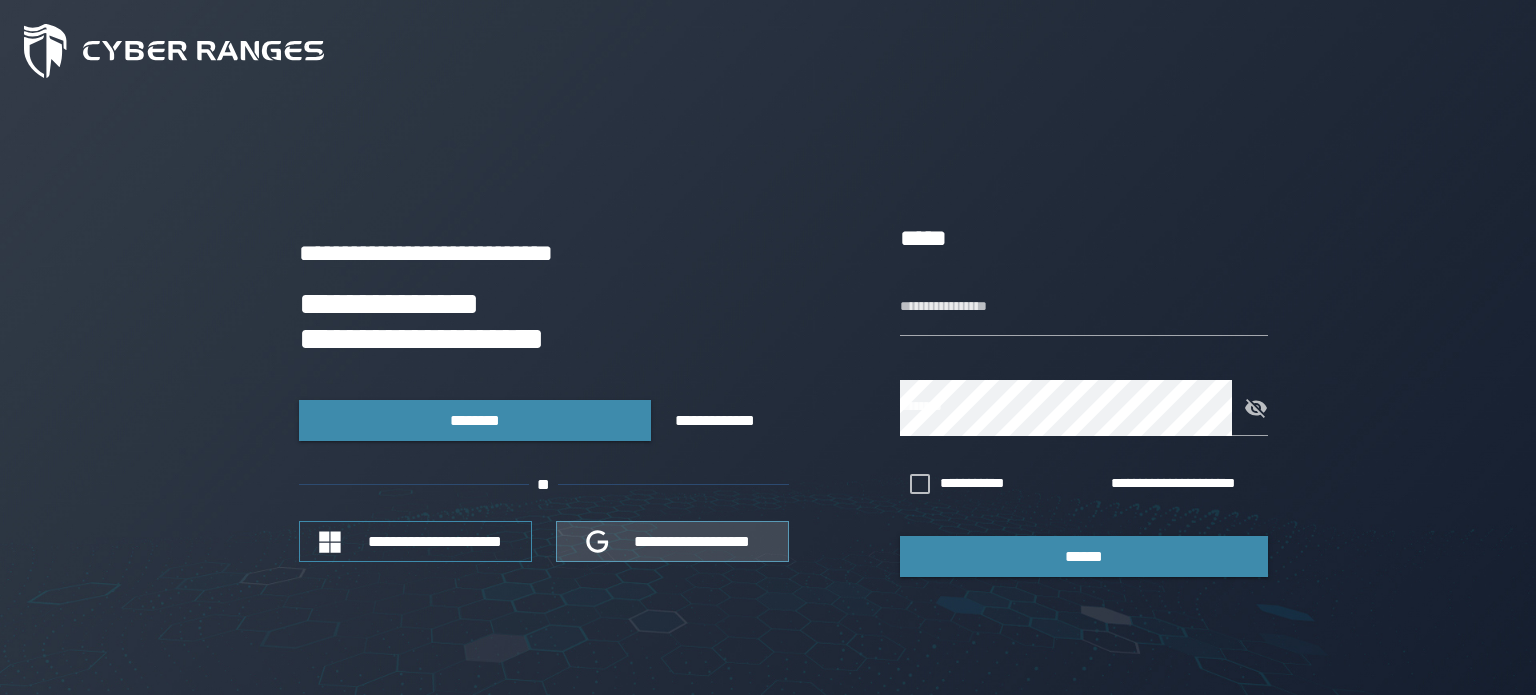 click on "**********" at bounding box center (693, 541) 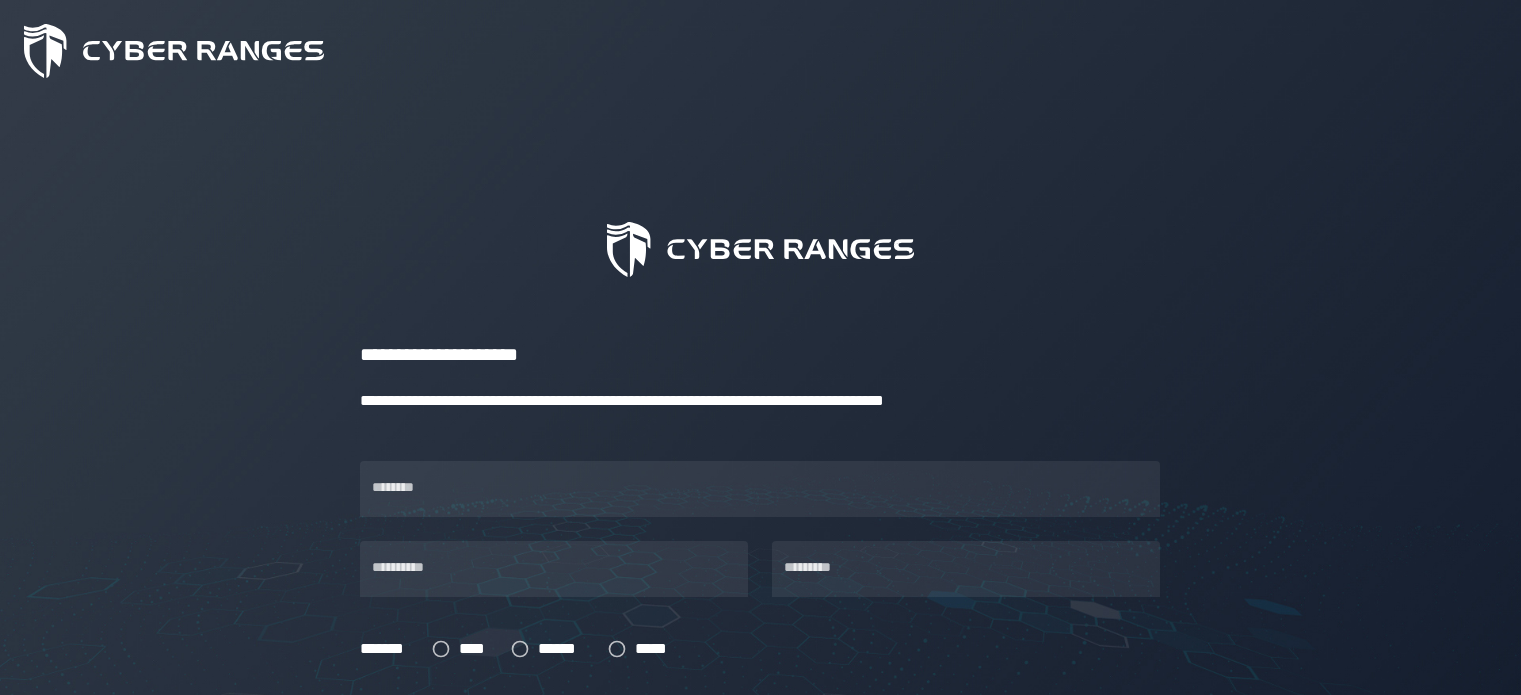 scroll, scrollTop: 0, scrollLeft: 0, axis: both 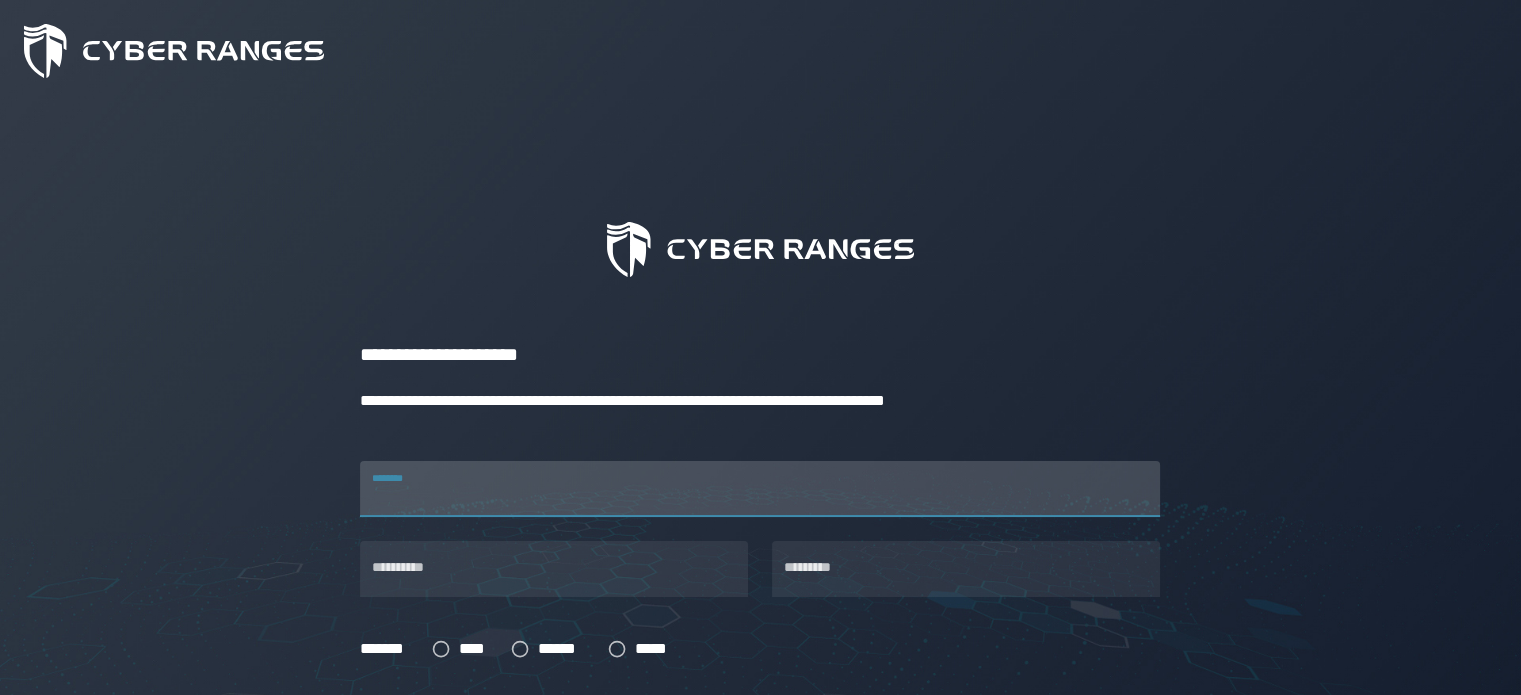 click on "********" at bounding box center [760, 489] 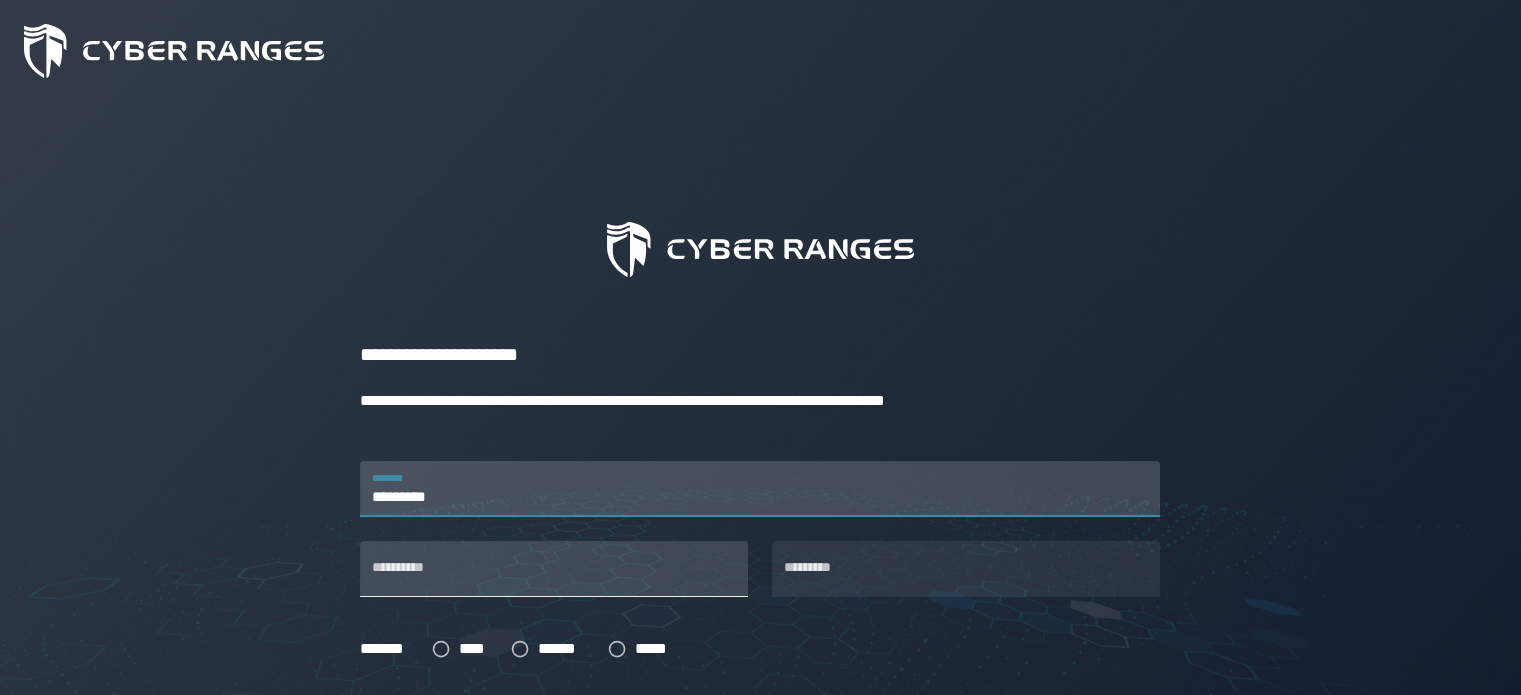 type on "*********" 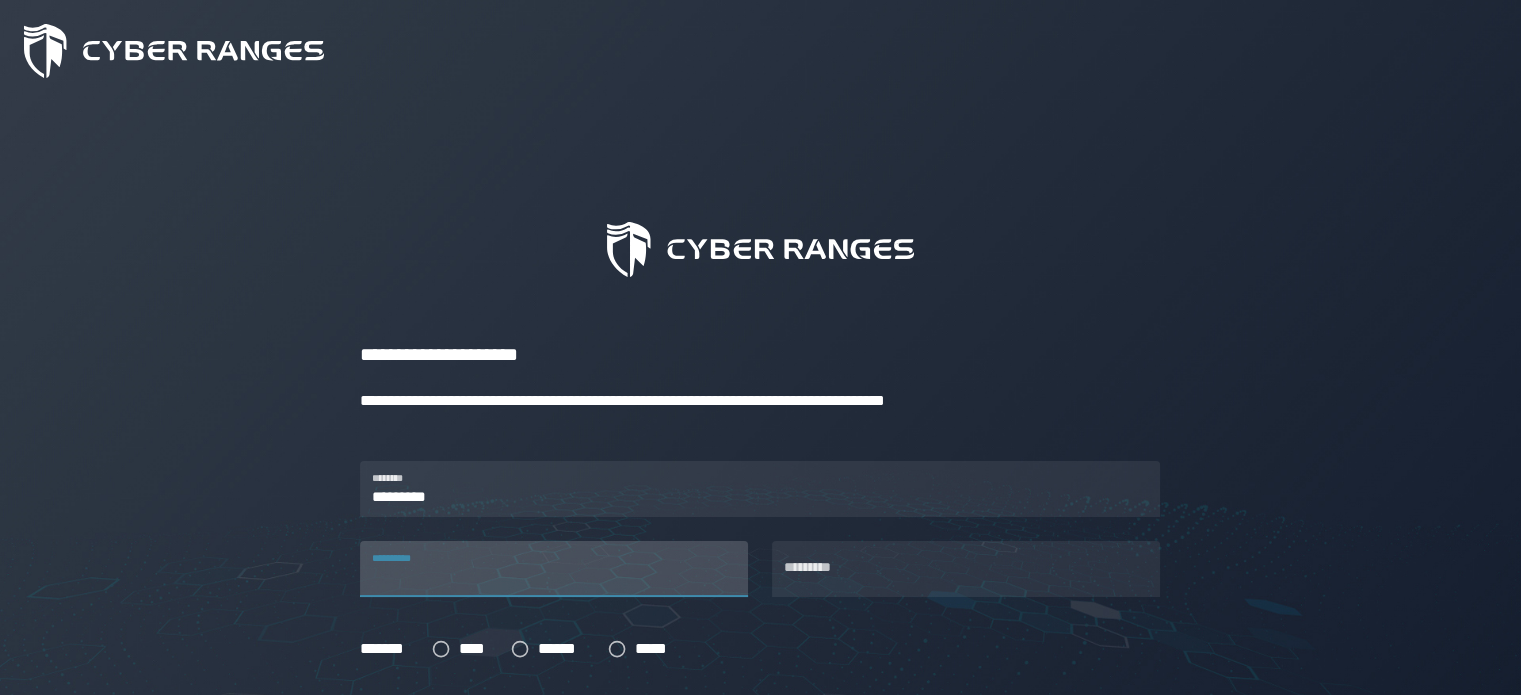 click on "**********" at bounding box center (554, 569) 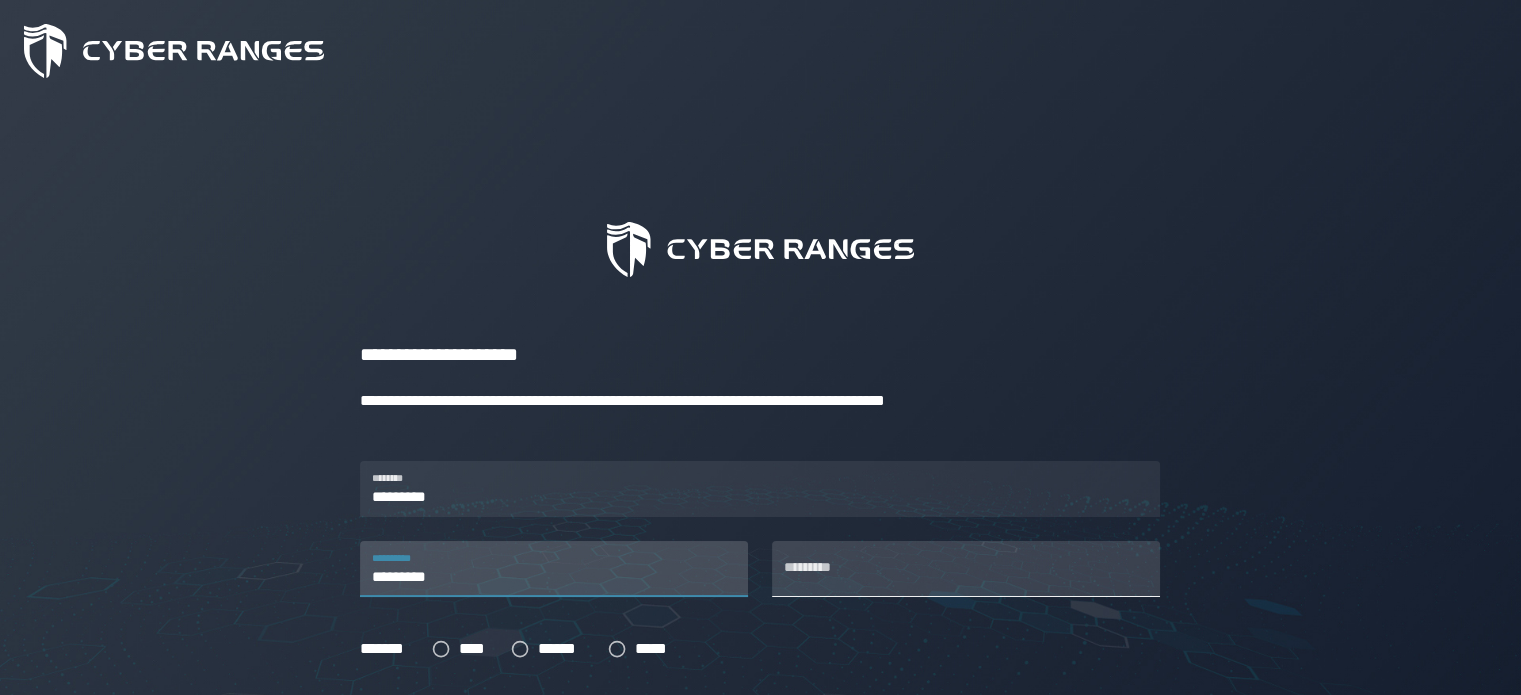 type on "*********" 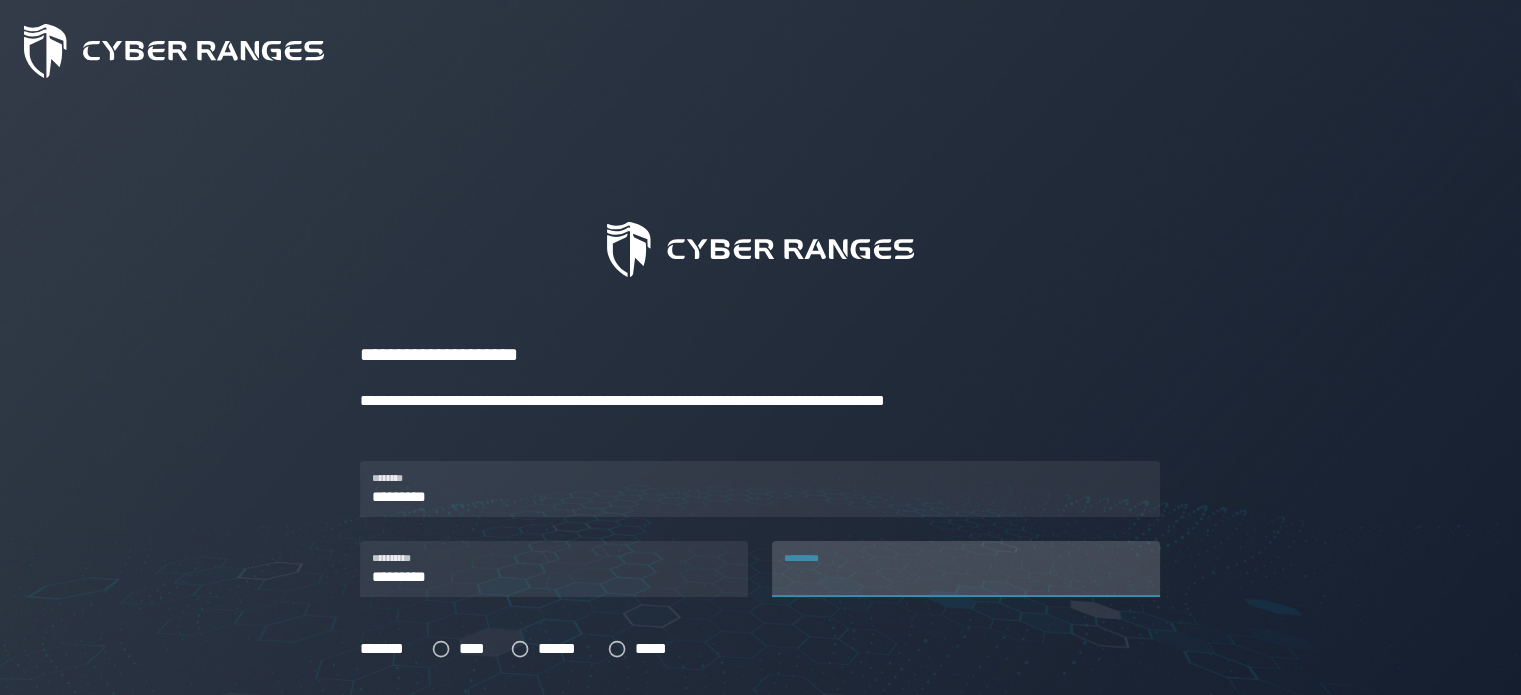 click on "*********" at bounding box center (966, 569) 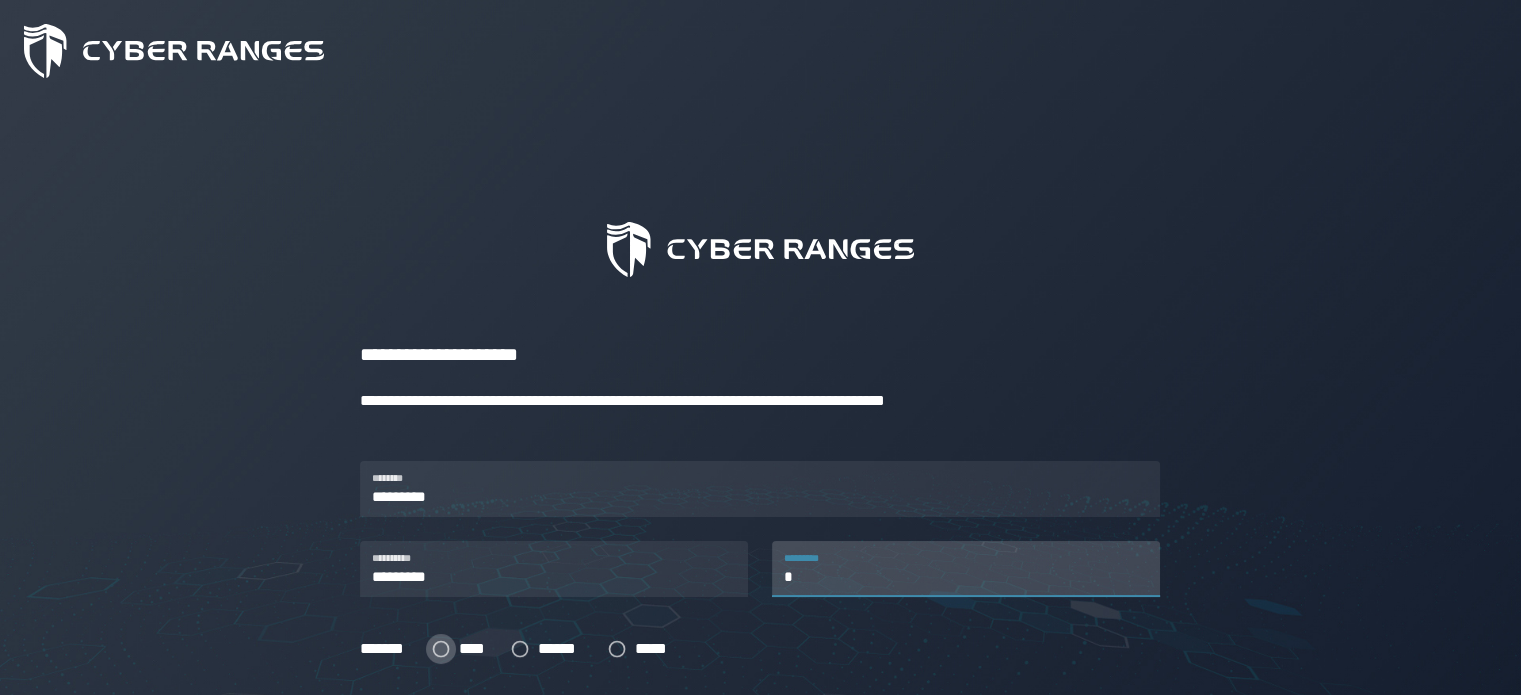 type on "*" 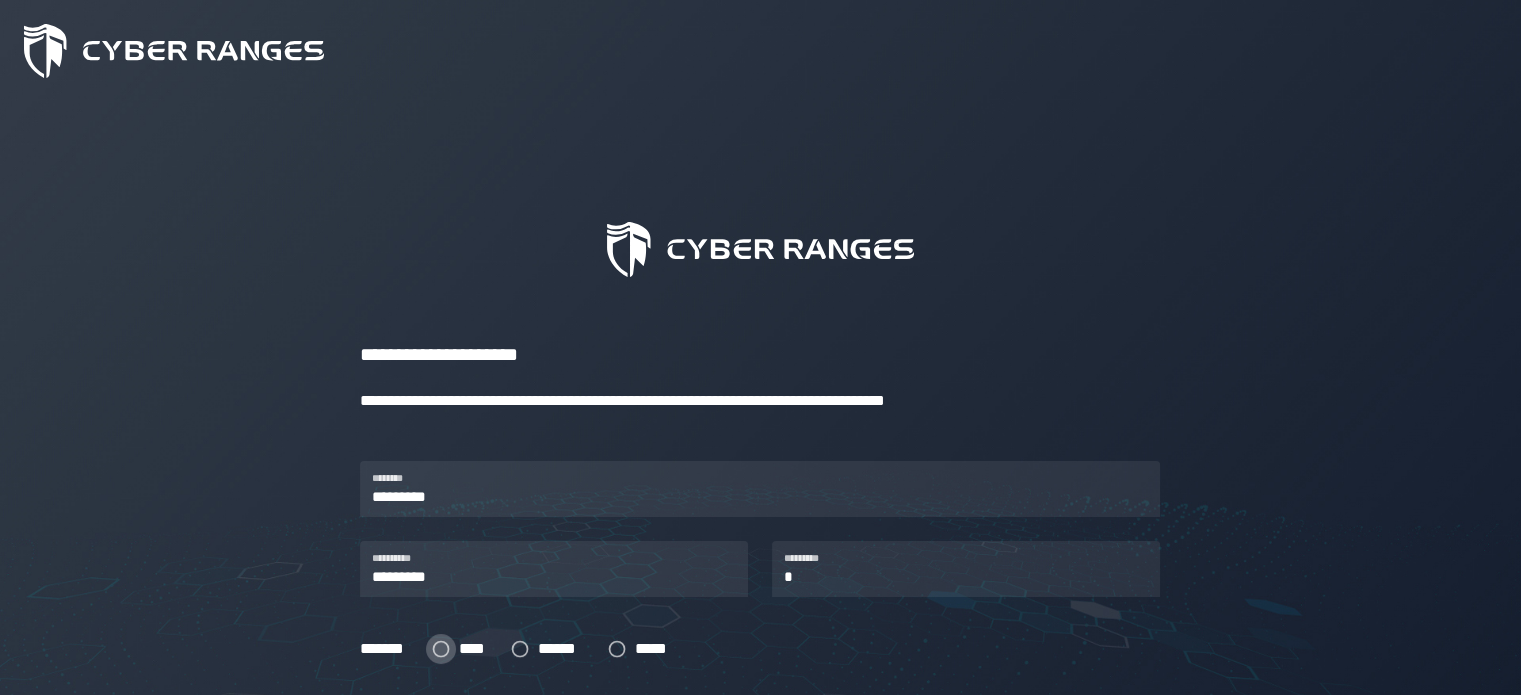 click 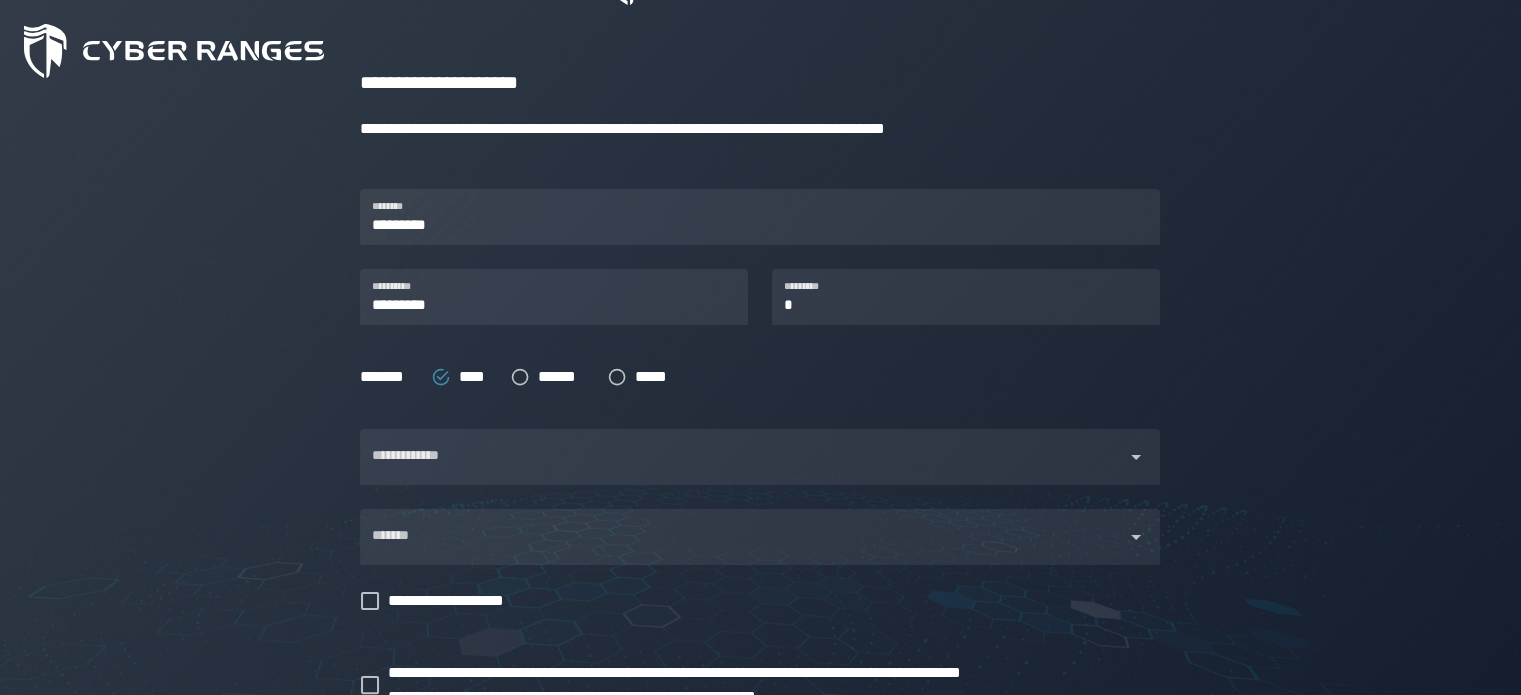 scroll, scrollTop: 280, scrollLeft: 0, axis: vertical 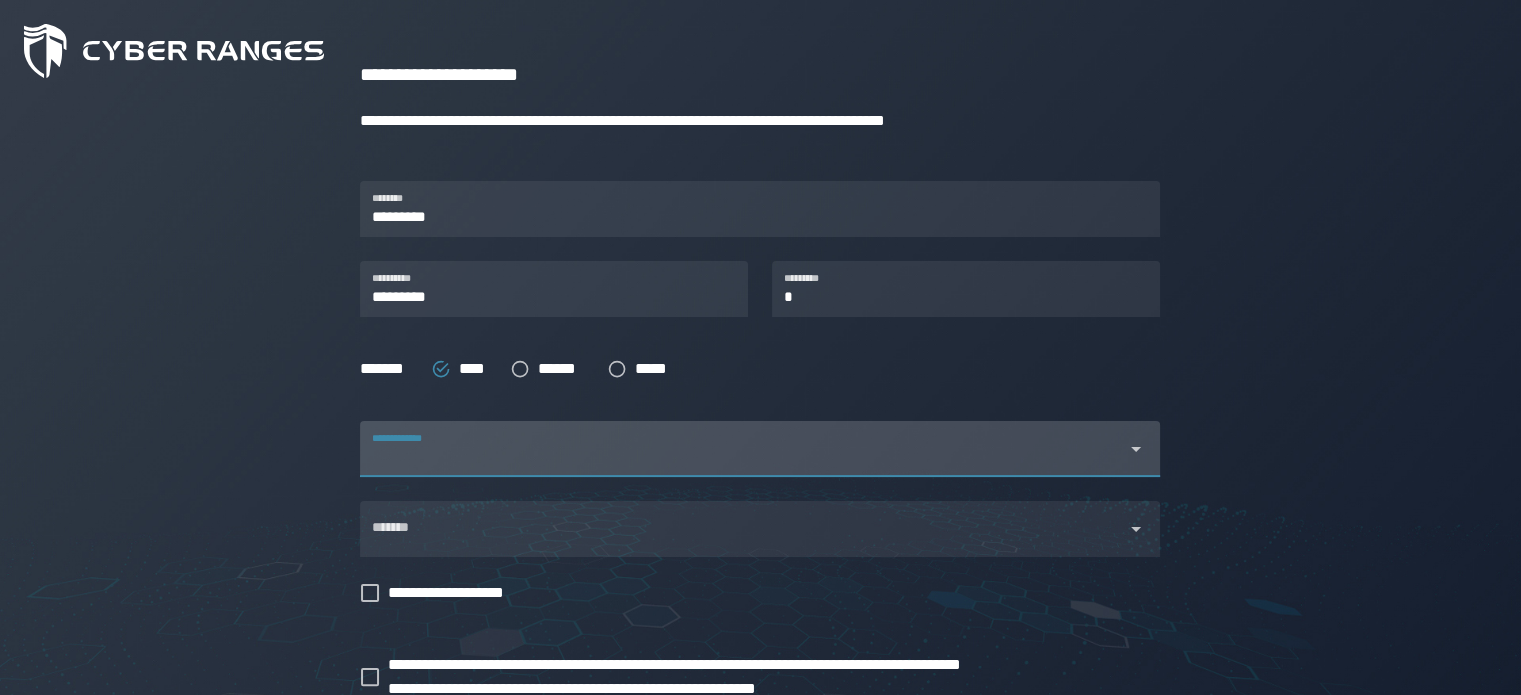 click at bounding box center (742, 461) 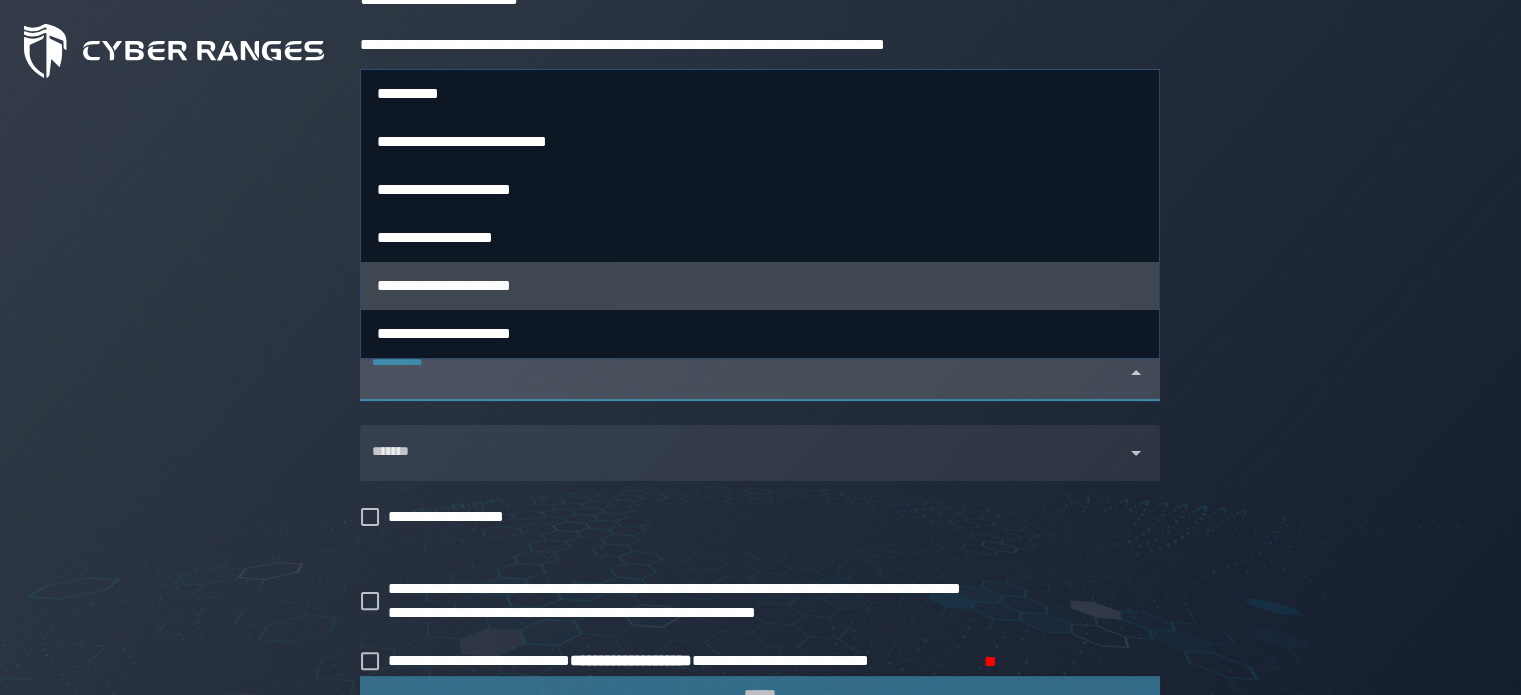 scroll, scrollTop: 342, scrollLeft: 0, axis: vertical 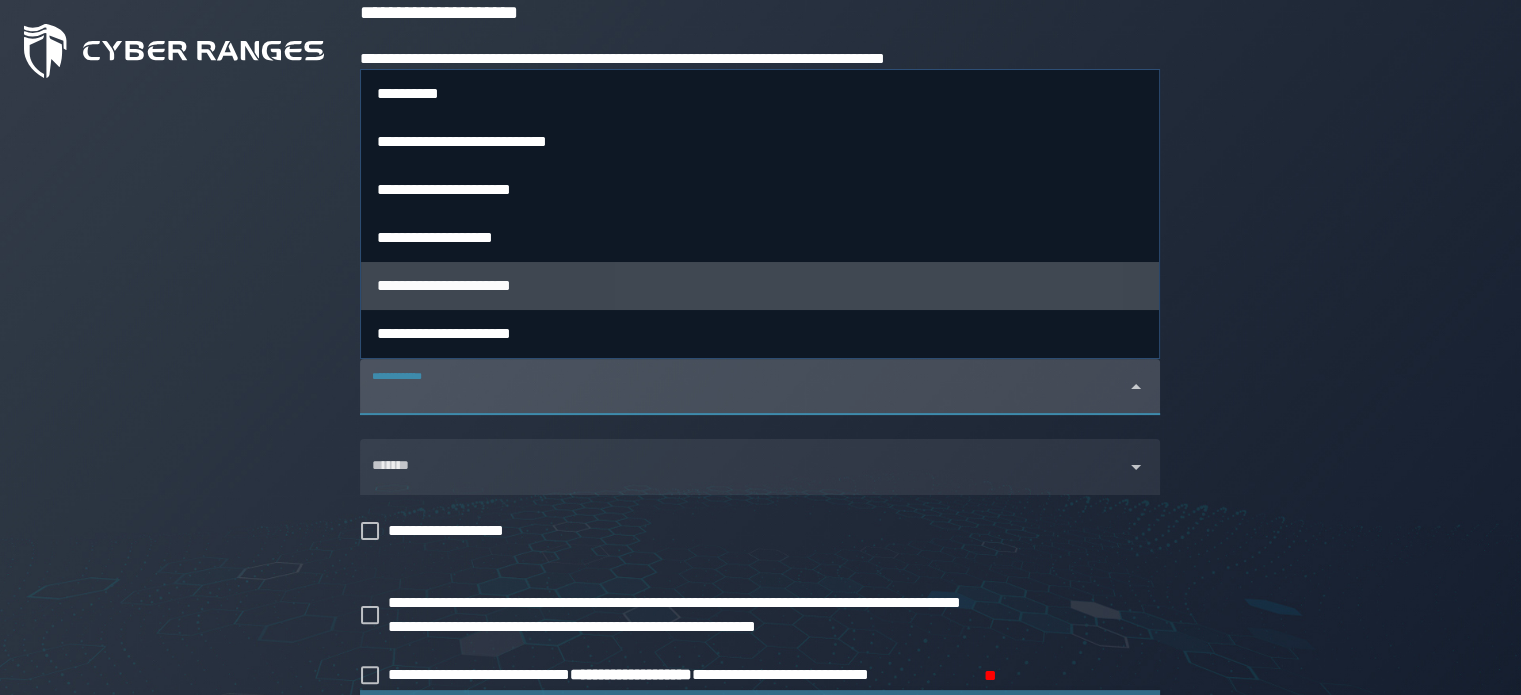 click on "**********" at bounding box center [444, 285] 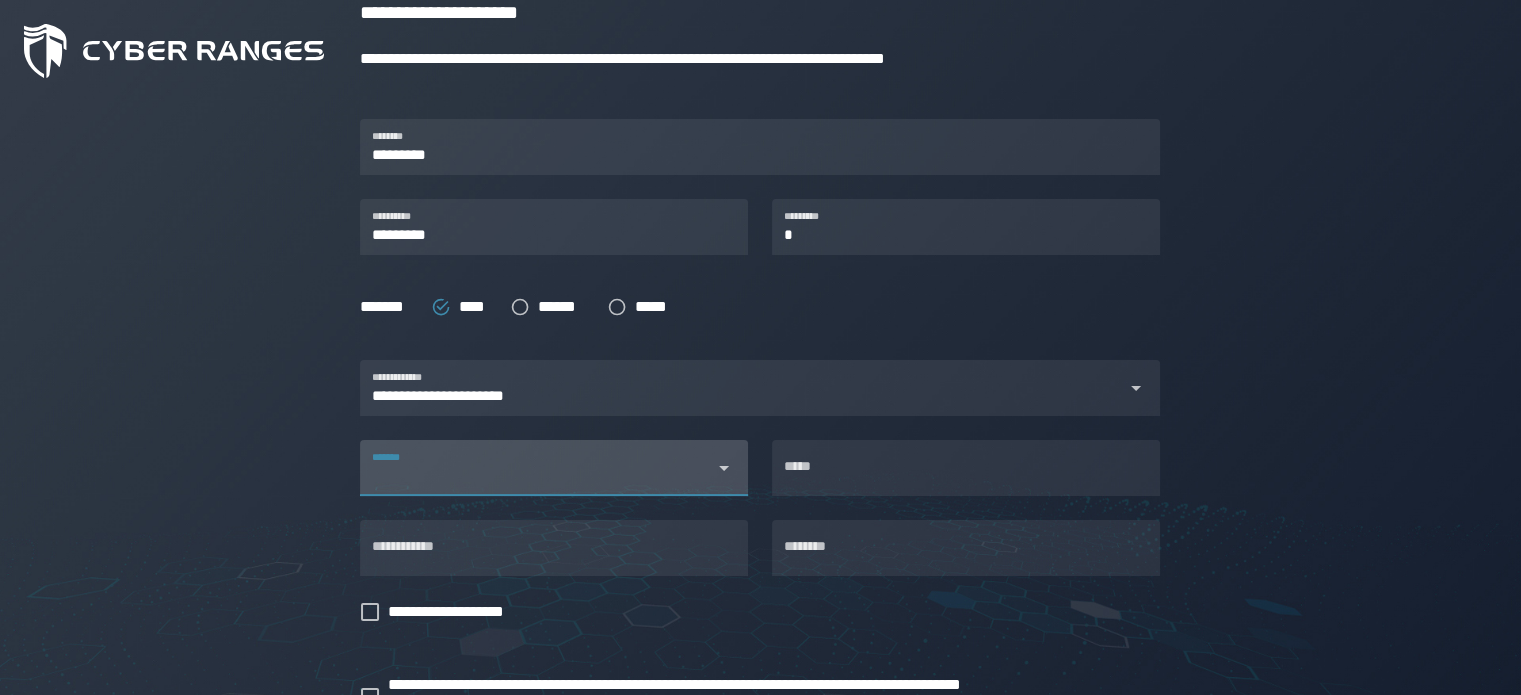 click on "*******" at bounding box center [536, 468] 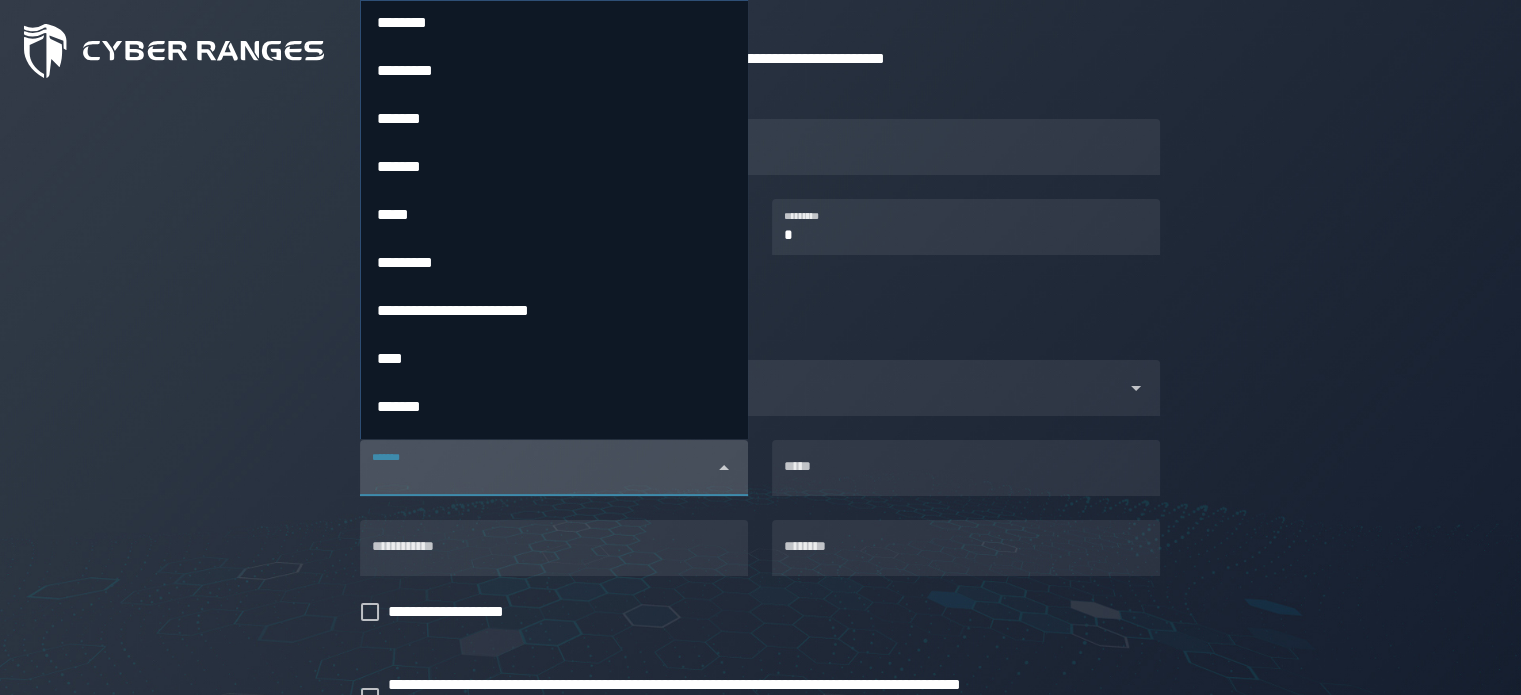 scroll, scrollTop: 4608, scrollLeft: 0, axis: vertical 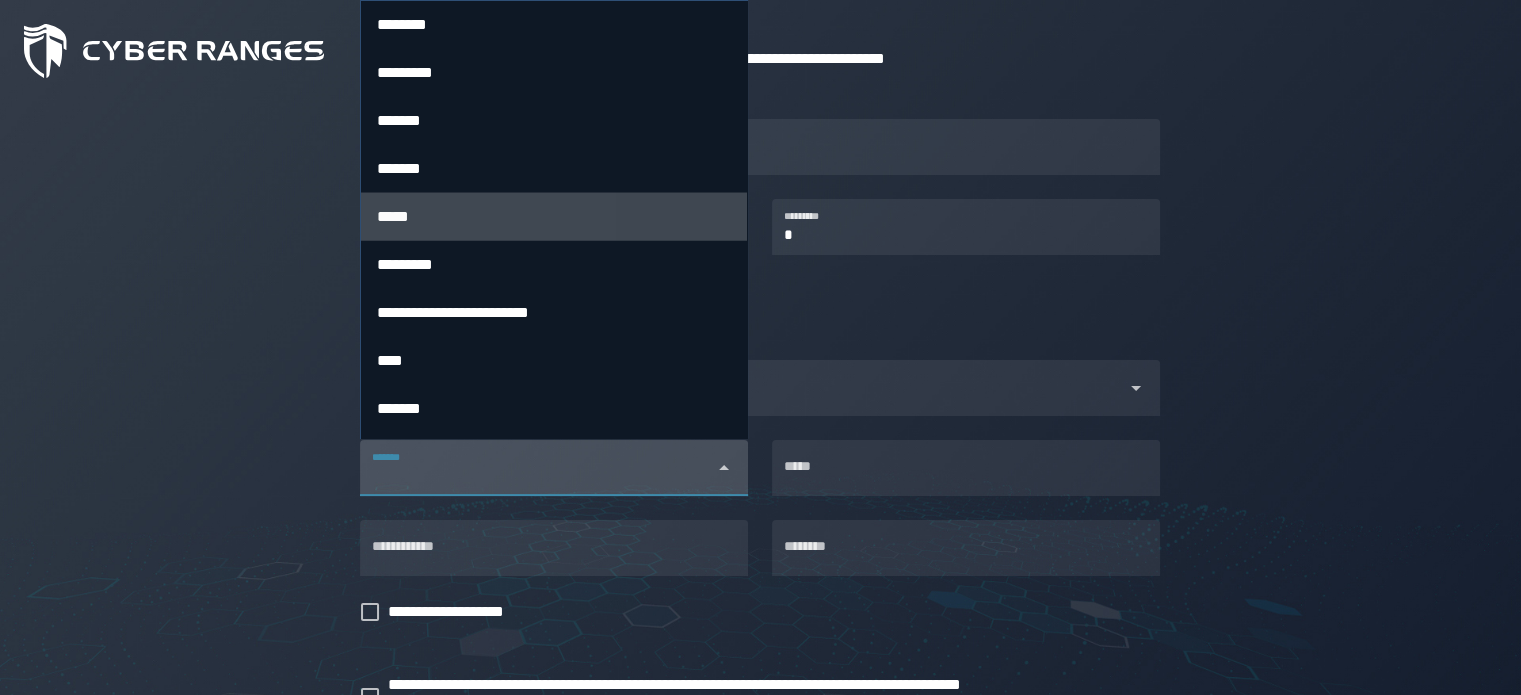 click on "*****" at bounding box center (554, 217) 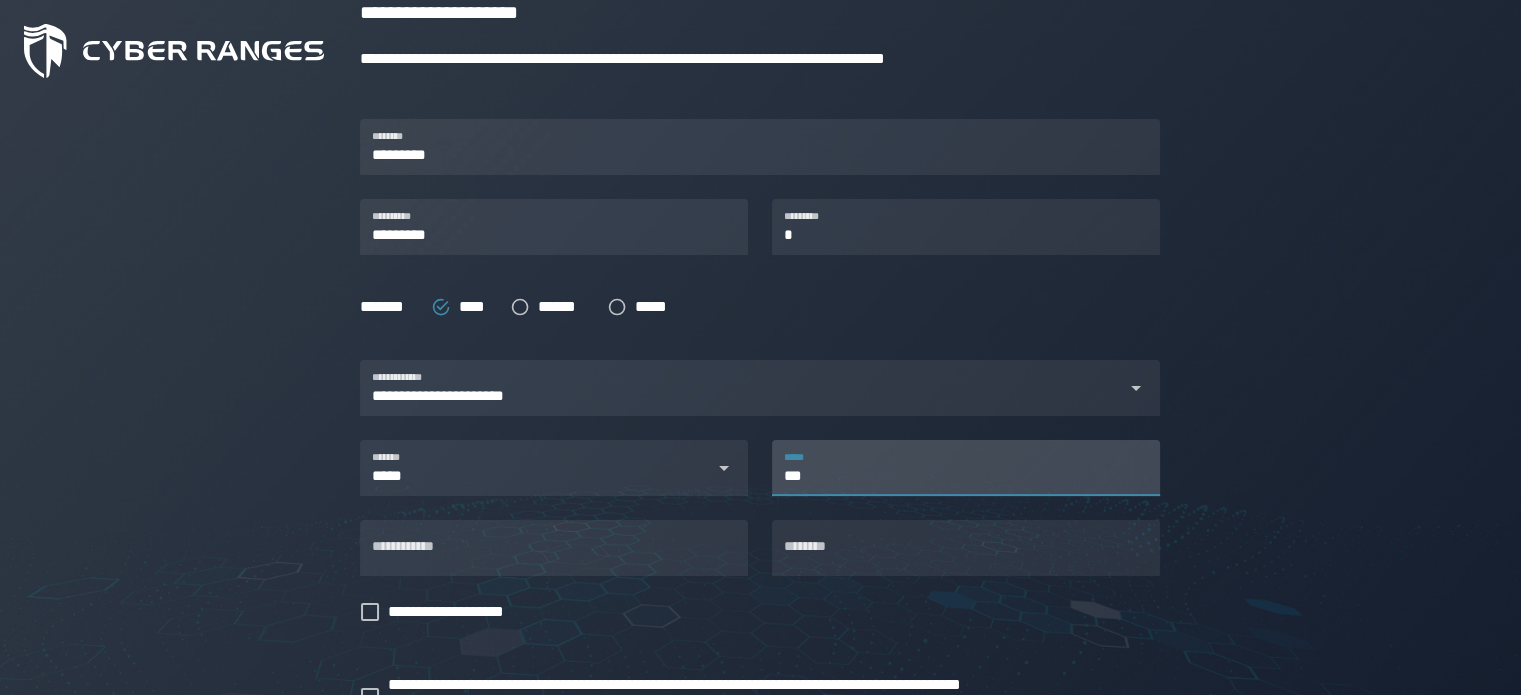 click on "***" at bounding box center (966, 468) 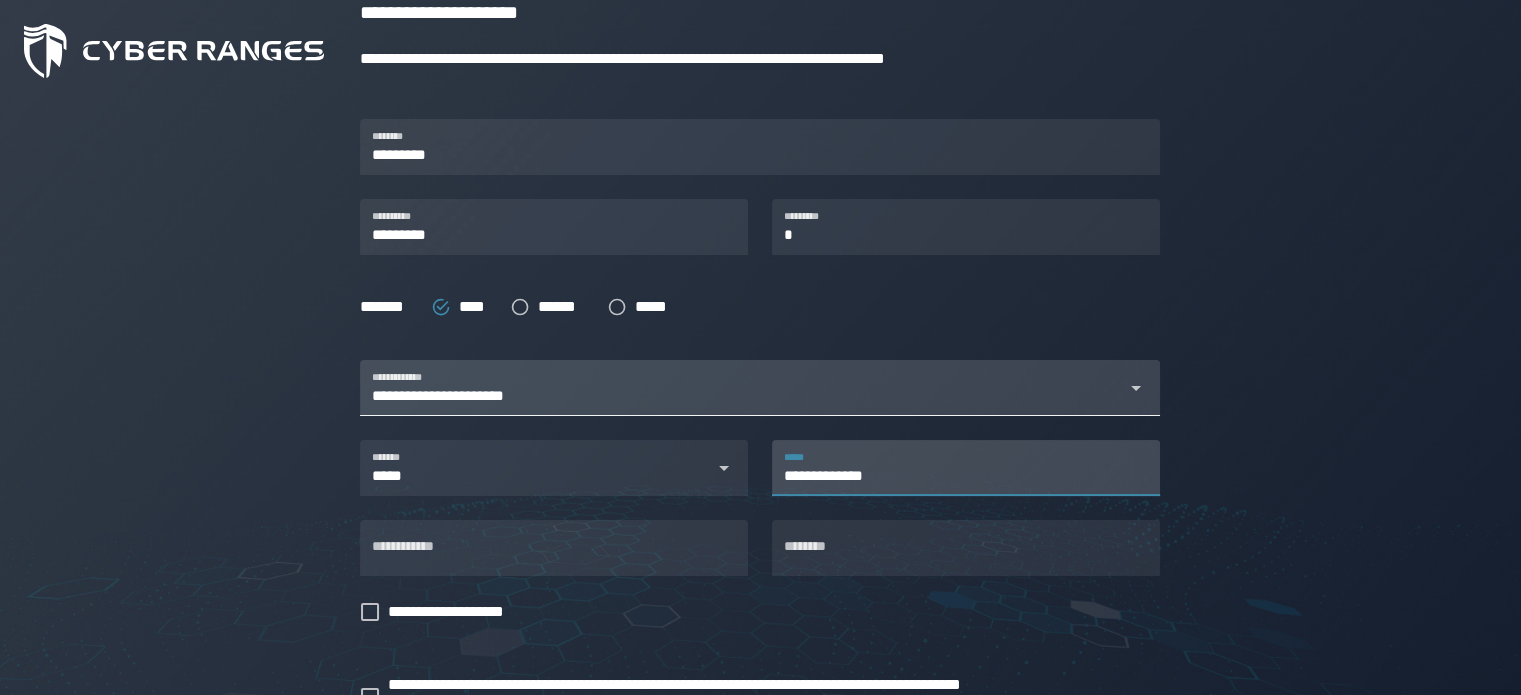 type on "**********" 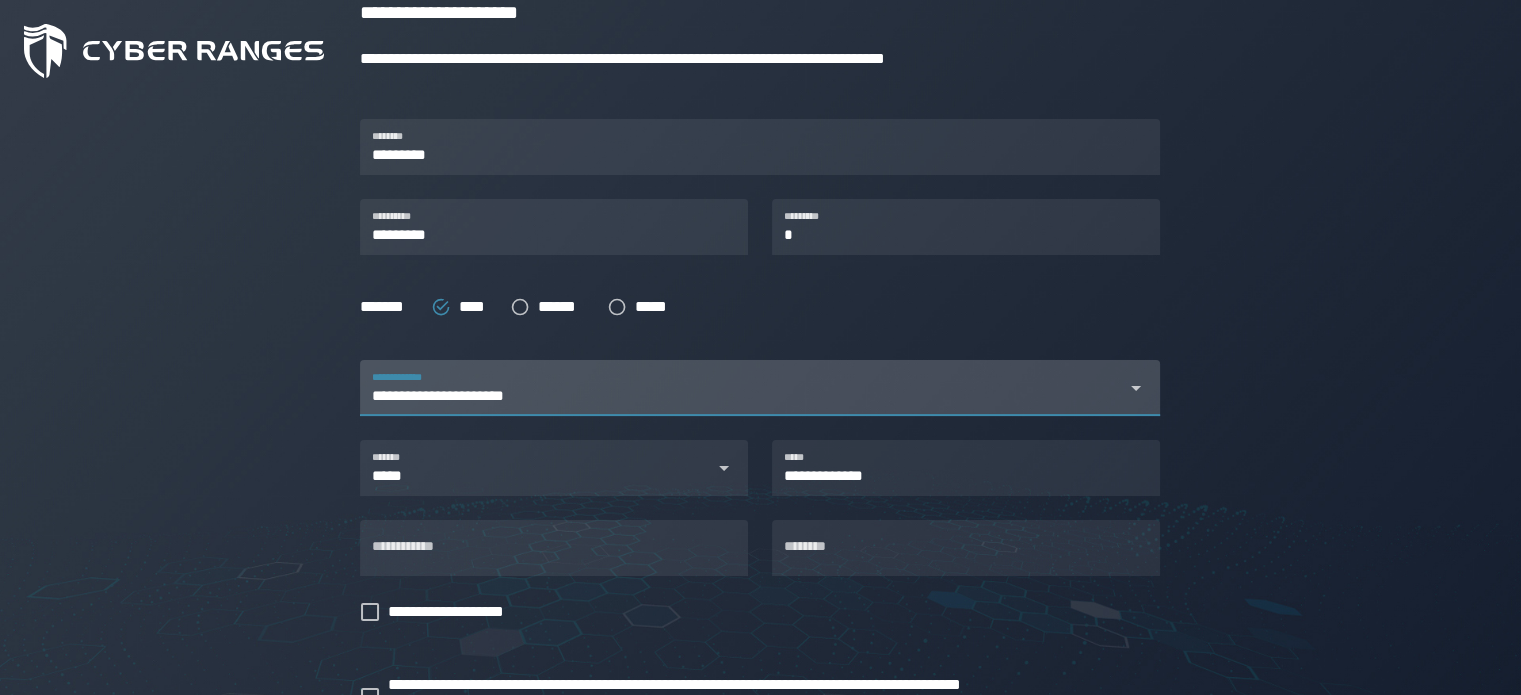 click on "**********" at bounding box center [742, 400] 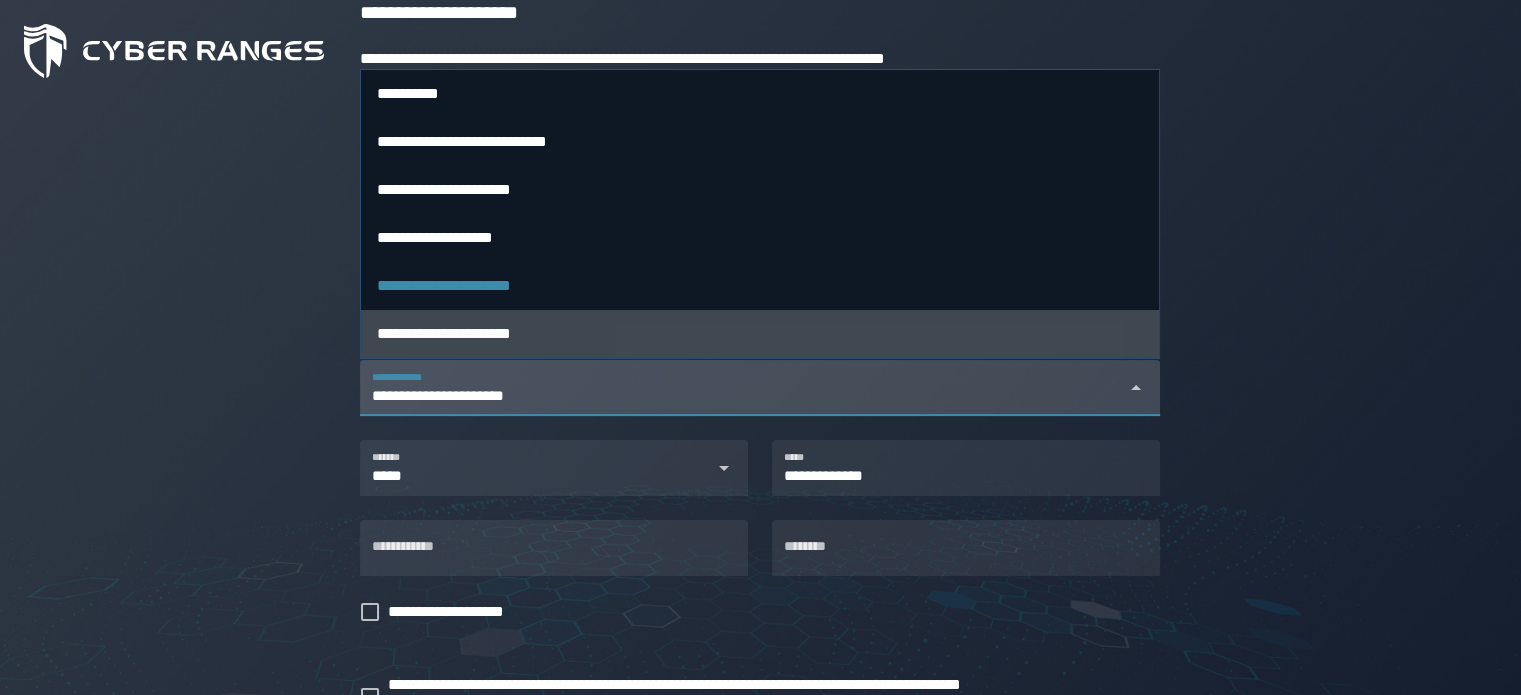 click on "**********" at bounding box center [444, 333] 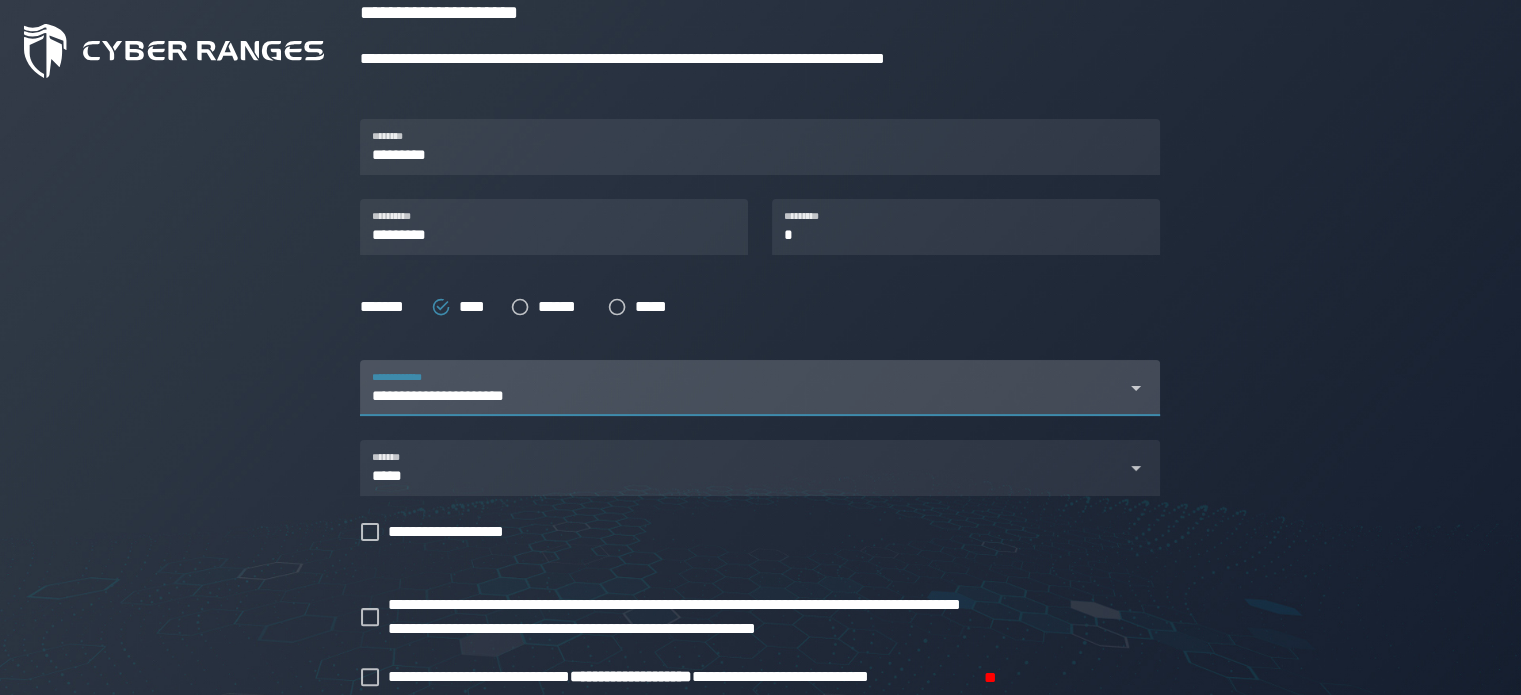 scroll, scrollTop: 0, scrollLeft: 147, axis: horizontal 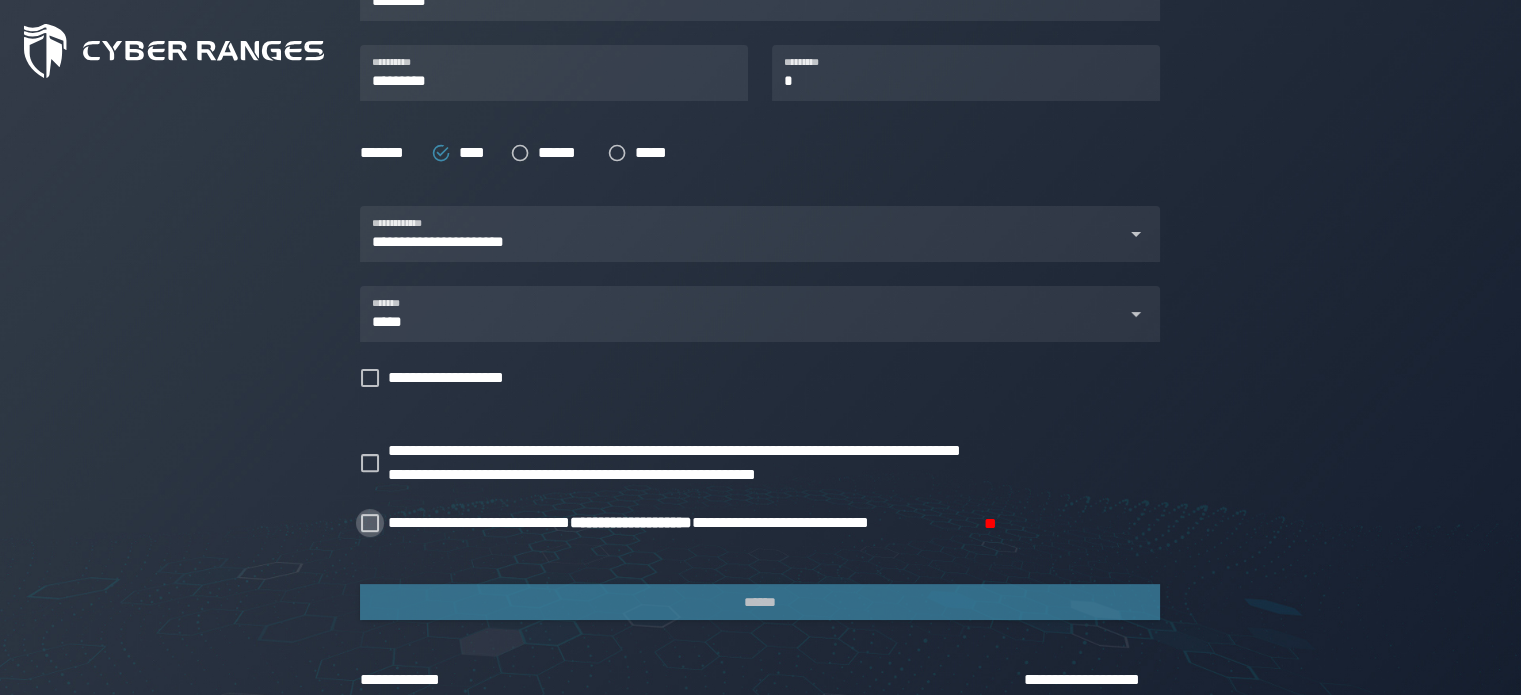 click at bounding box center (370, 523) 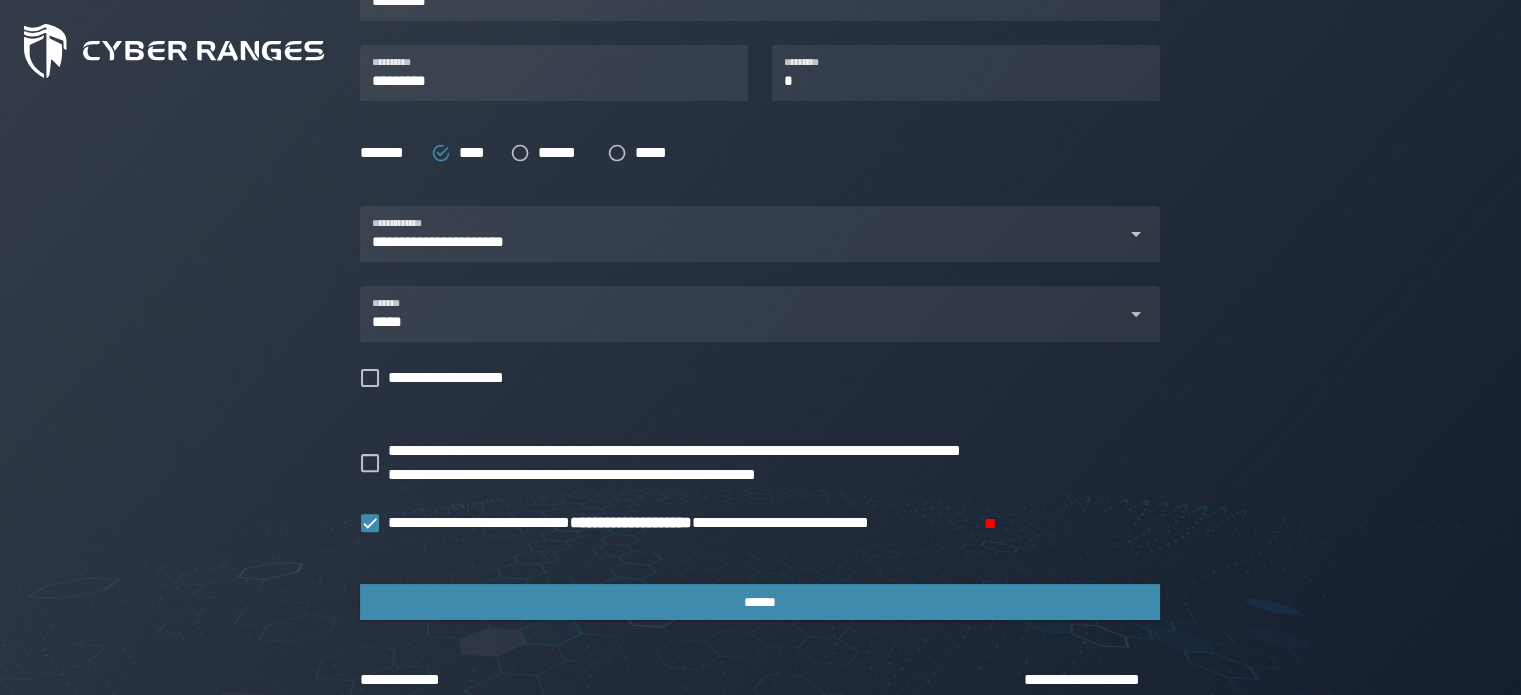 scroll, scrollTop: 556, scrollLeft: 0, axis: vertical 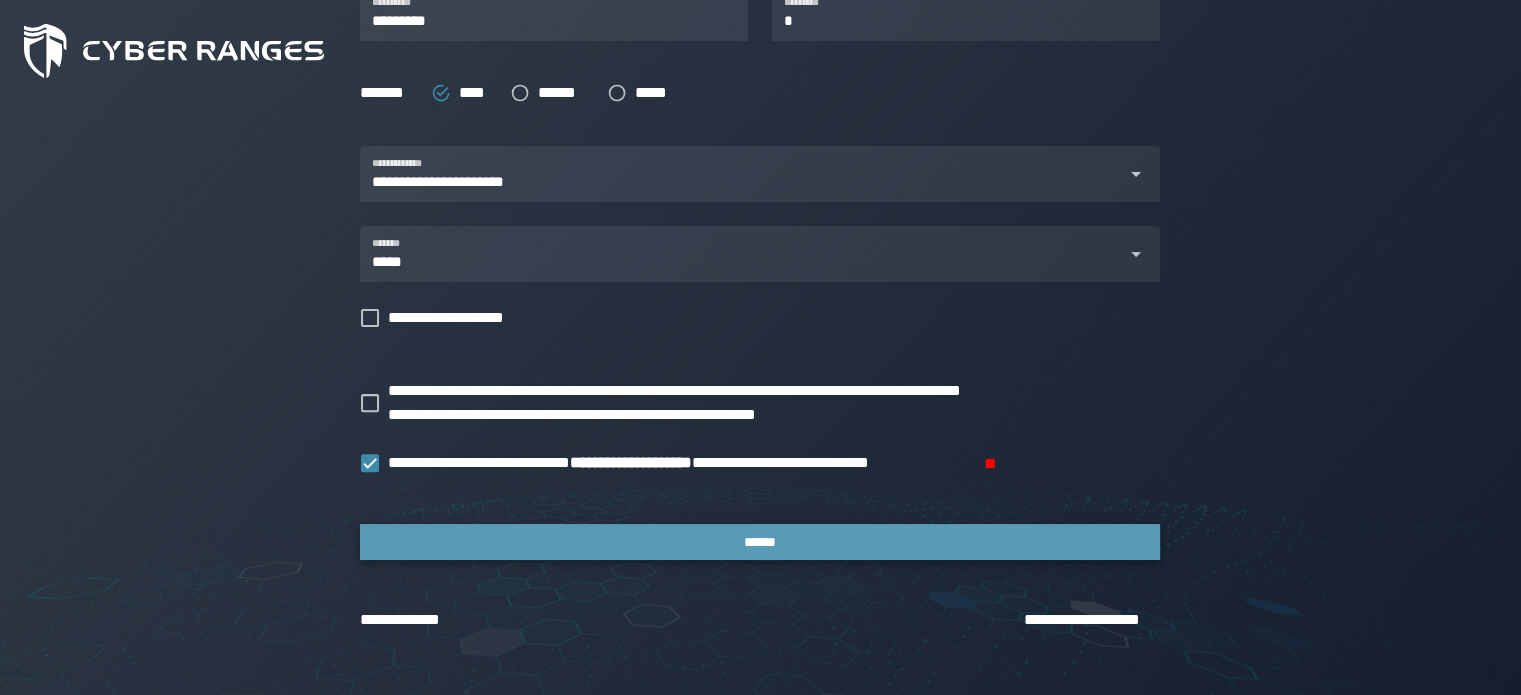 click on "******" 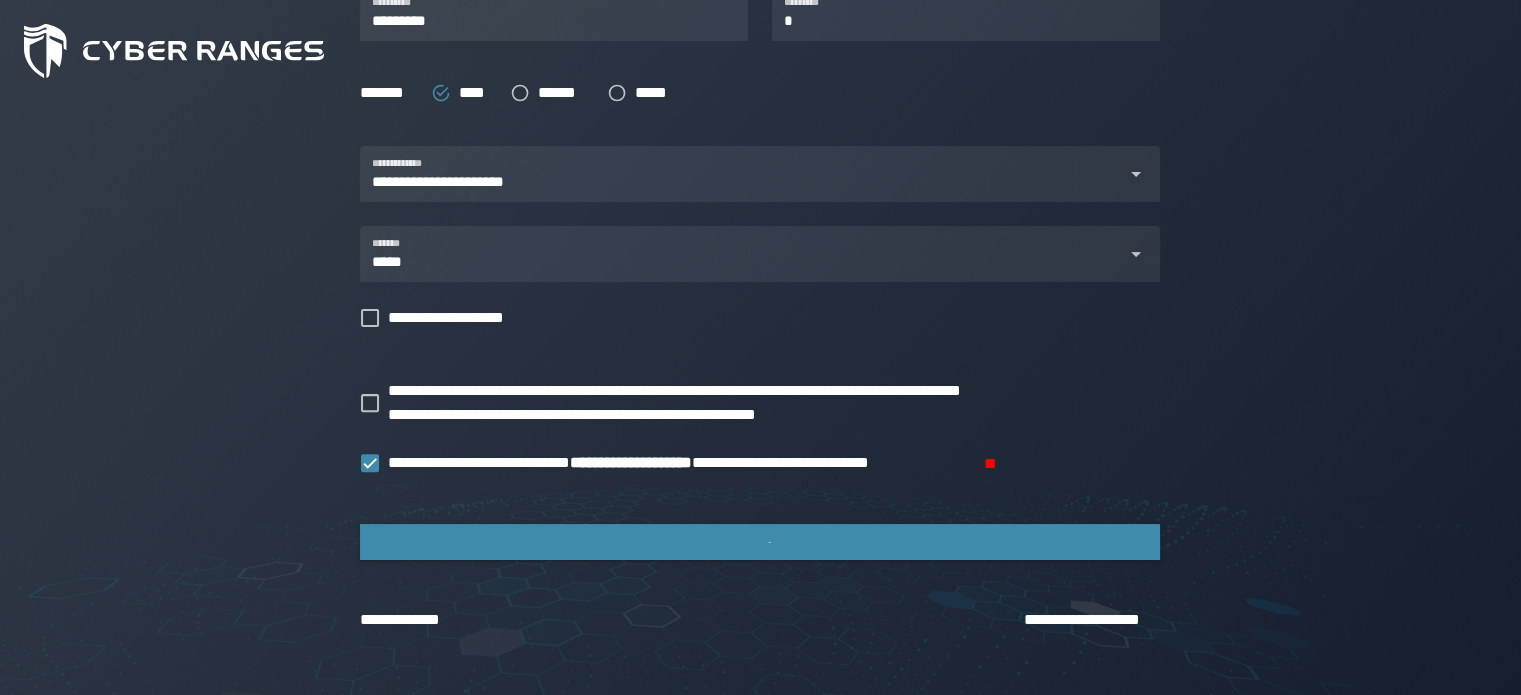 scroll, scrollTop: 0, scrollLeft: 0, axis: both 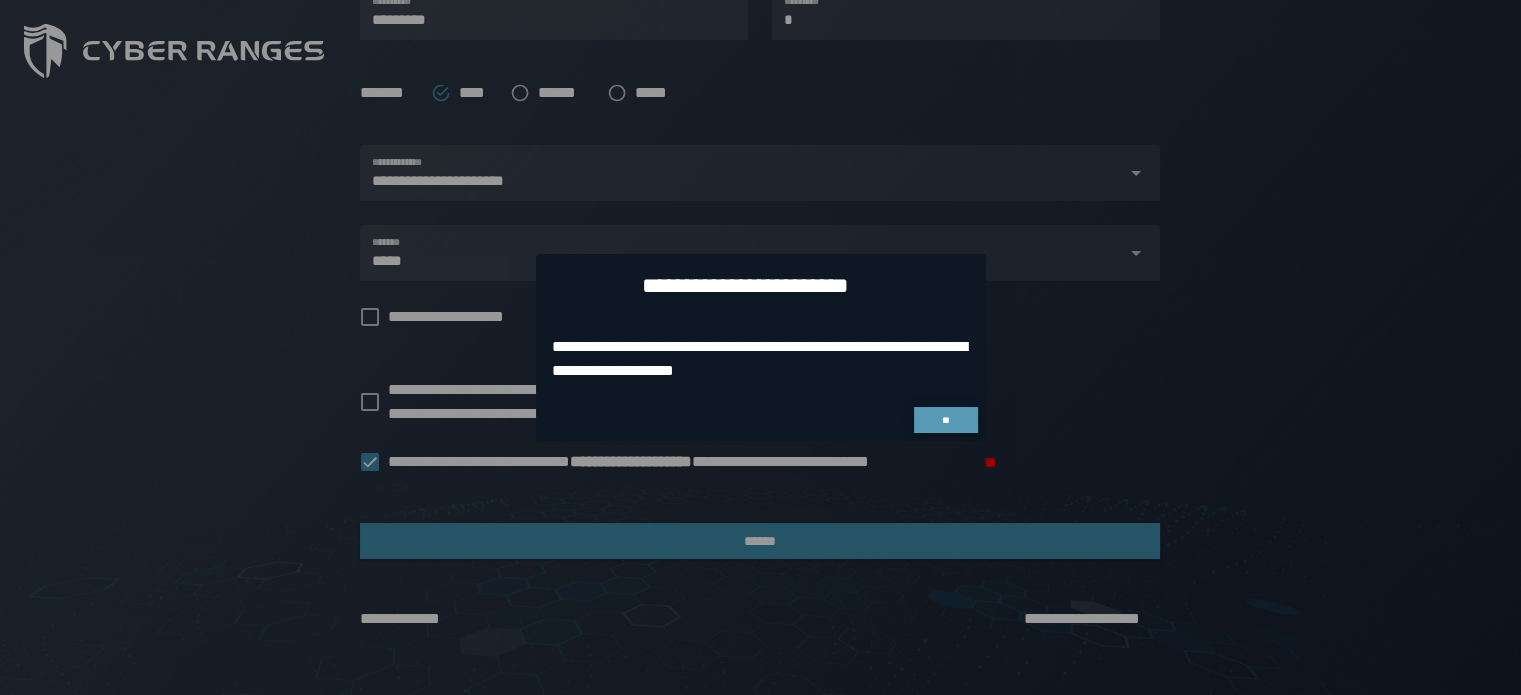 click on "**" at bounding box center (945, 420) 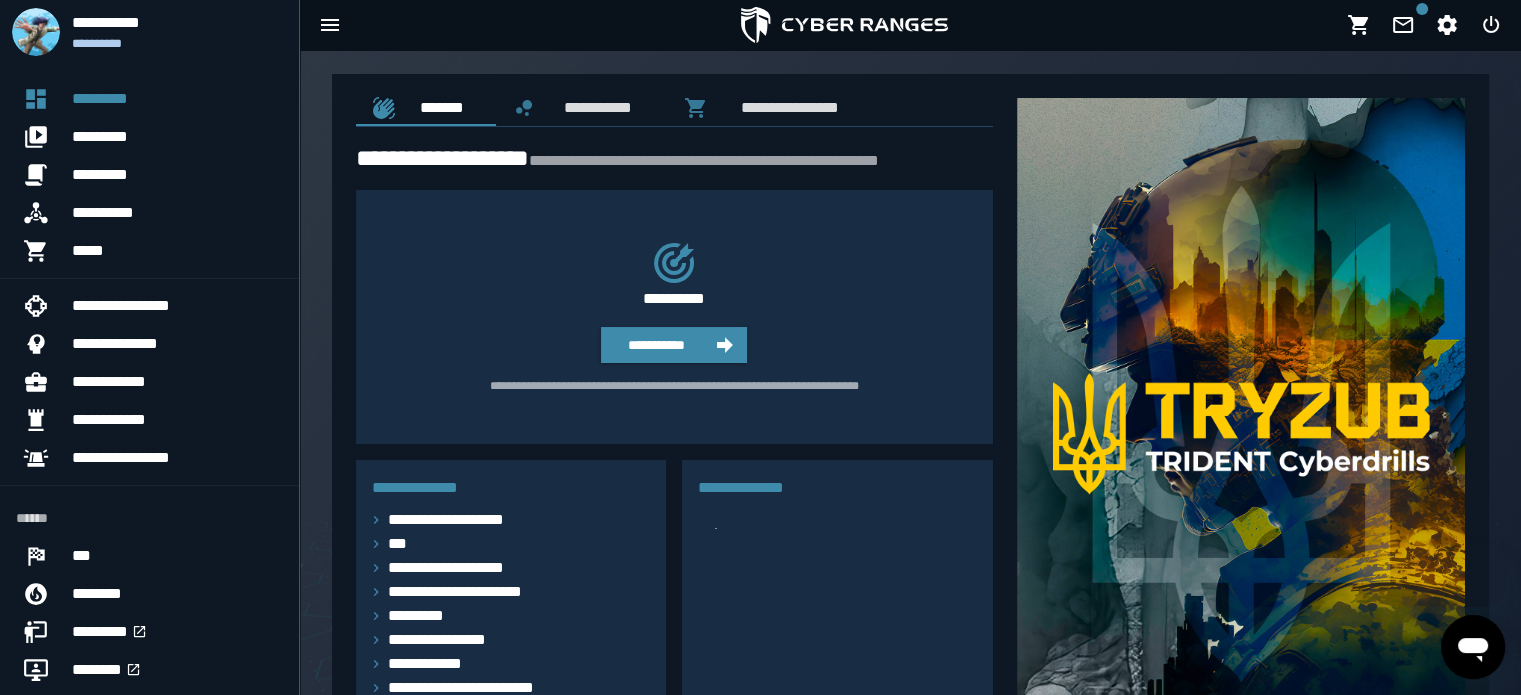 scroll, scrollTop: 0, scrollLeft: 0, axis: both 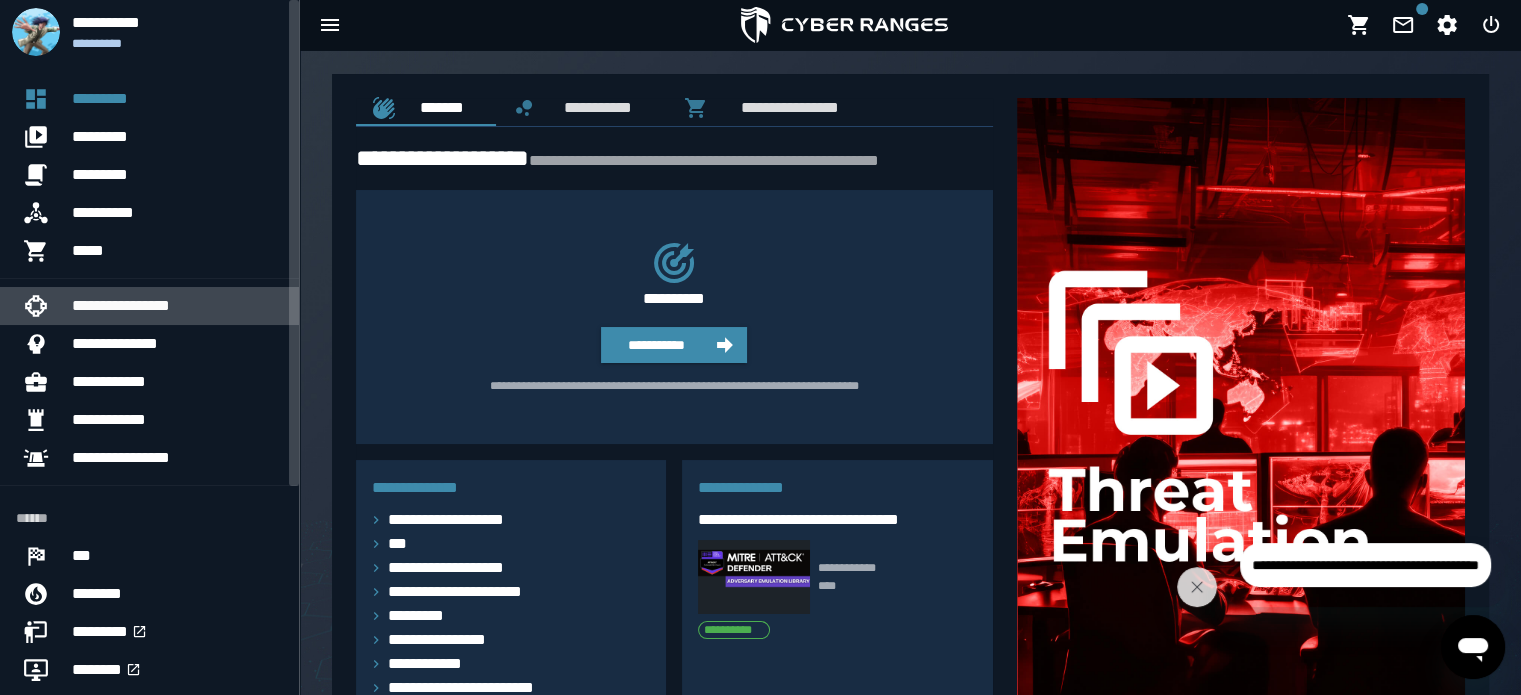 click on "**********" at bounding box center (177, 306) 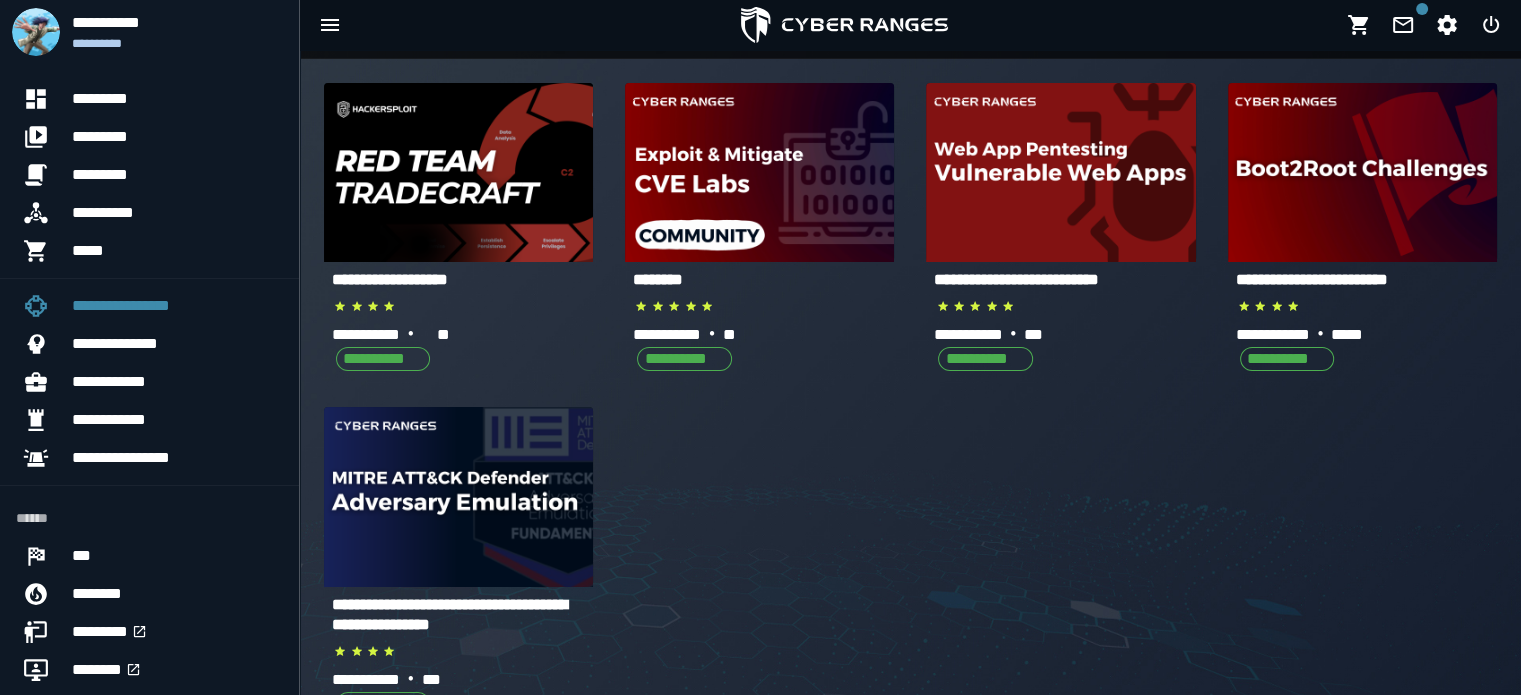 scroll, scrollTop: 48, scrollLeft: 0, axis: vertical 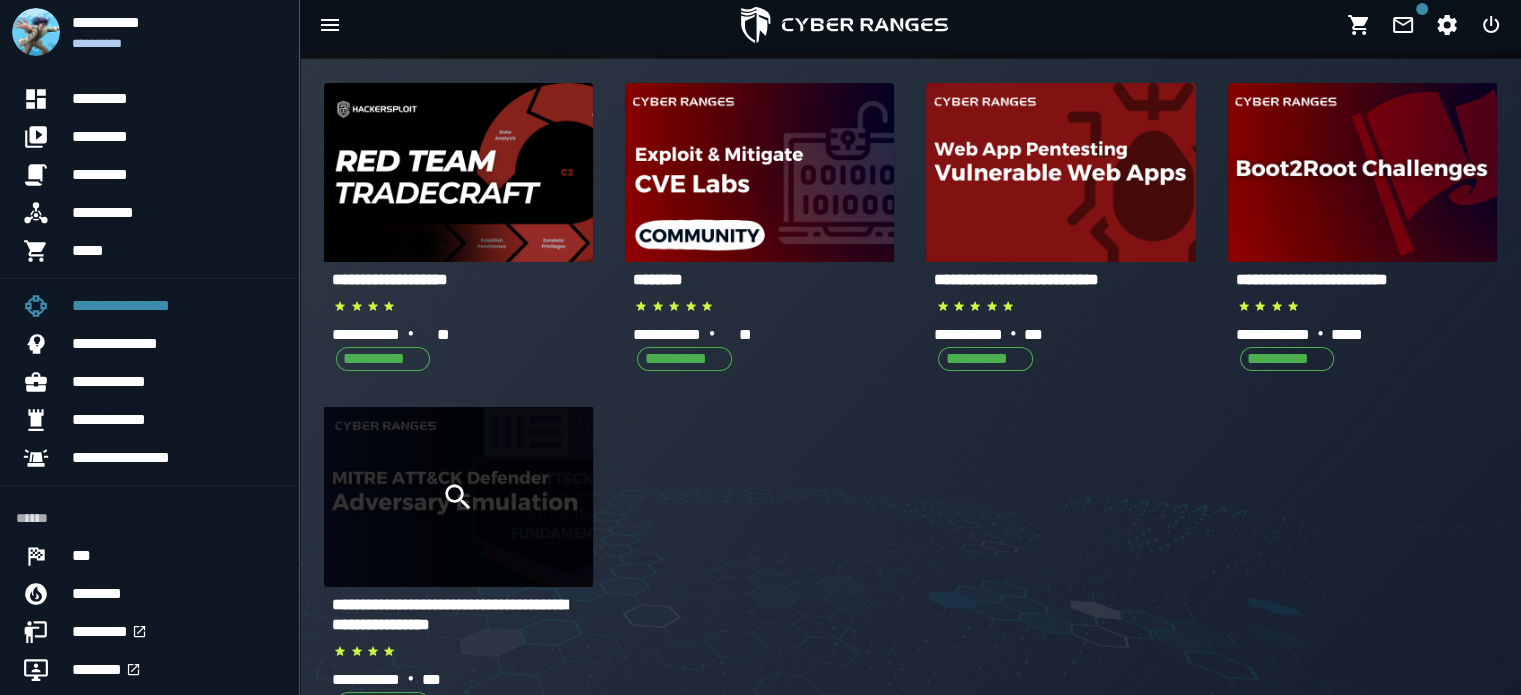 click 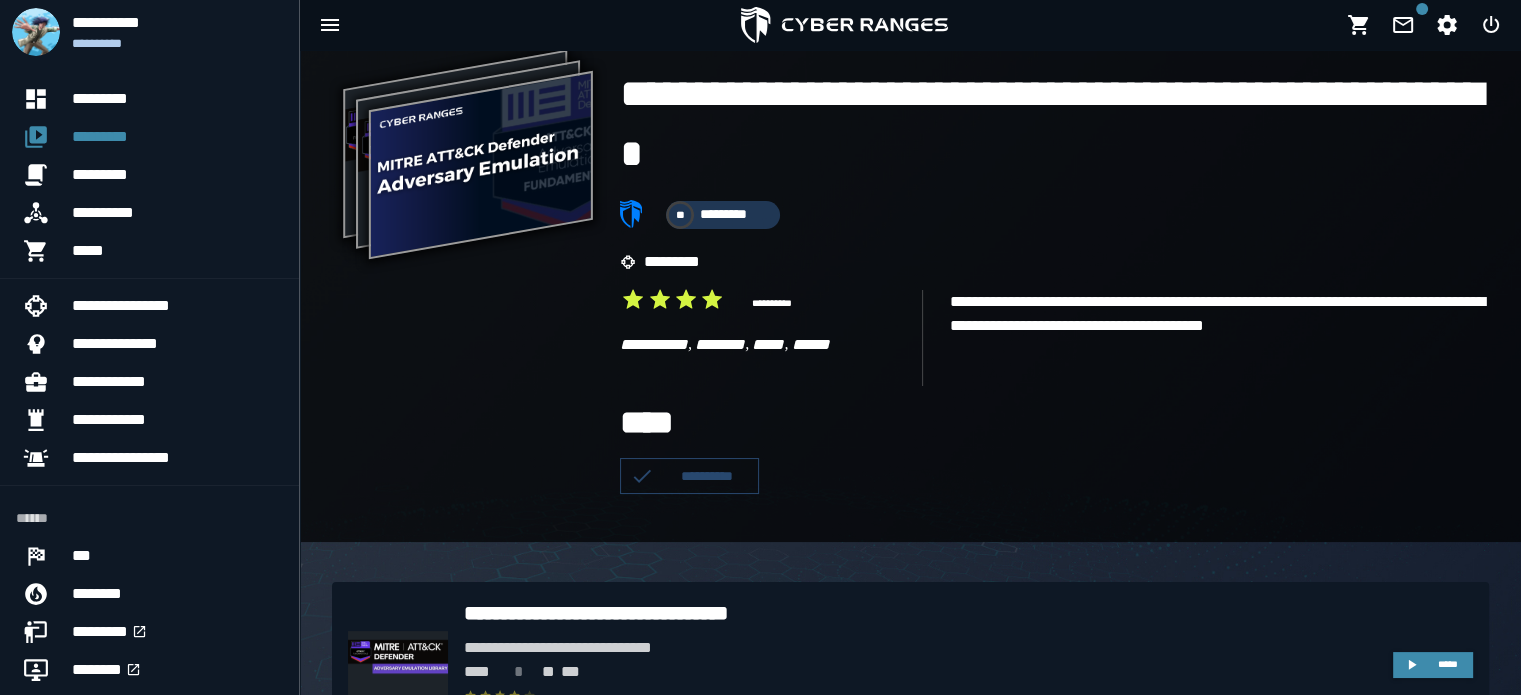 scroll, scrollTop: 53, scrollLeft: 0, axis: vertical 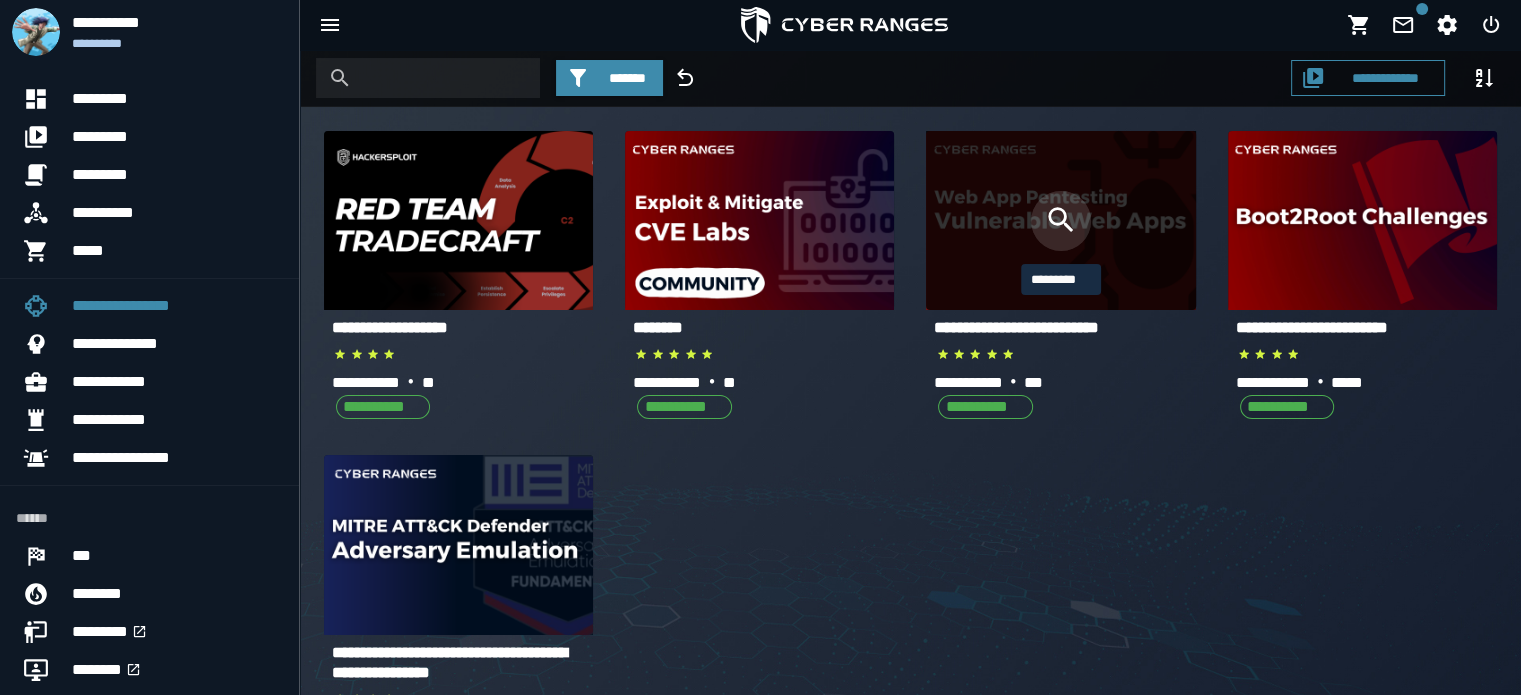 click at bounding box center [1061, 221] 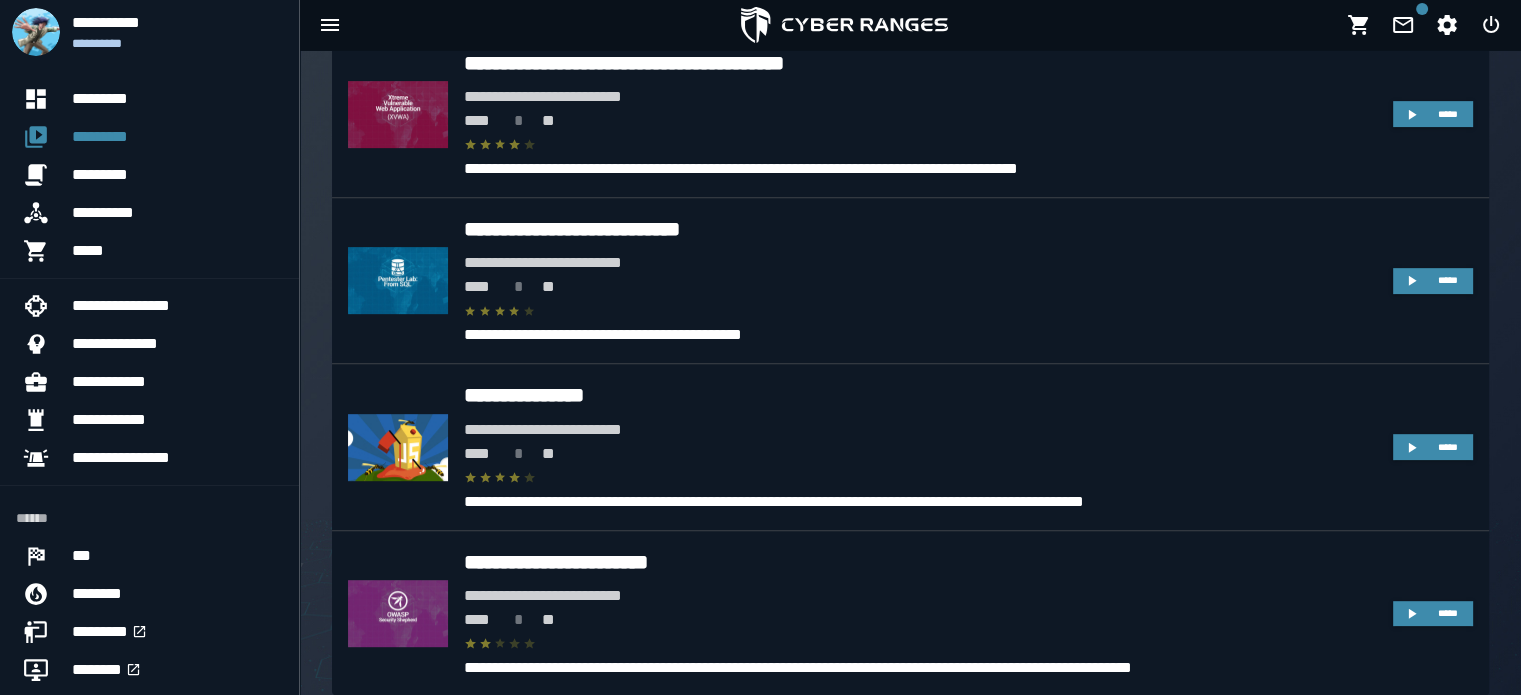 scroll, scrollTop: 908, scrollLeft: 0, axis: vertical 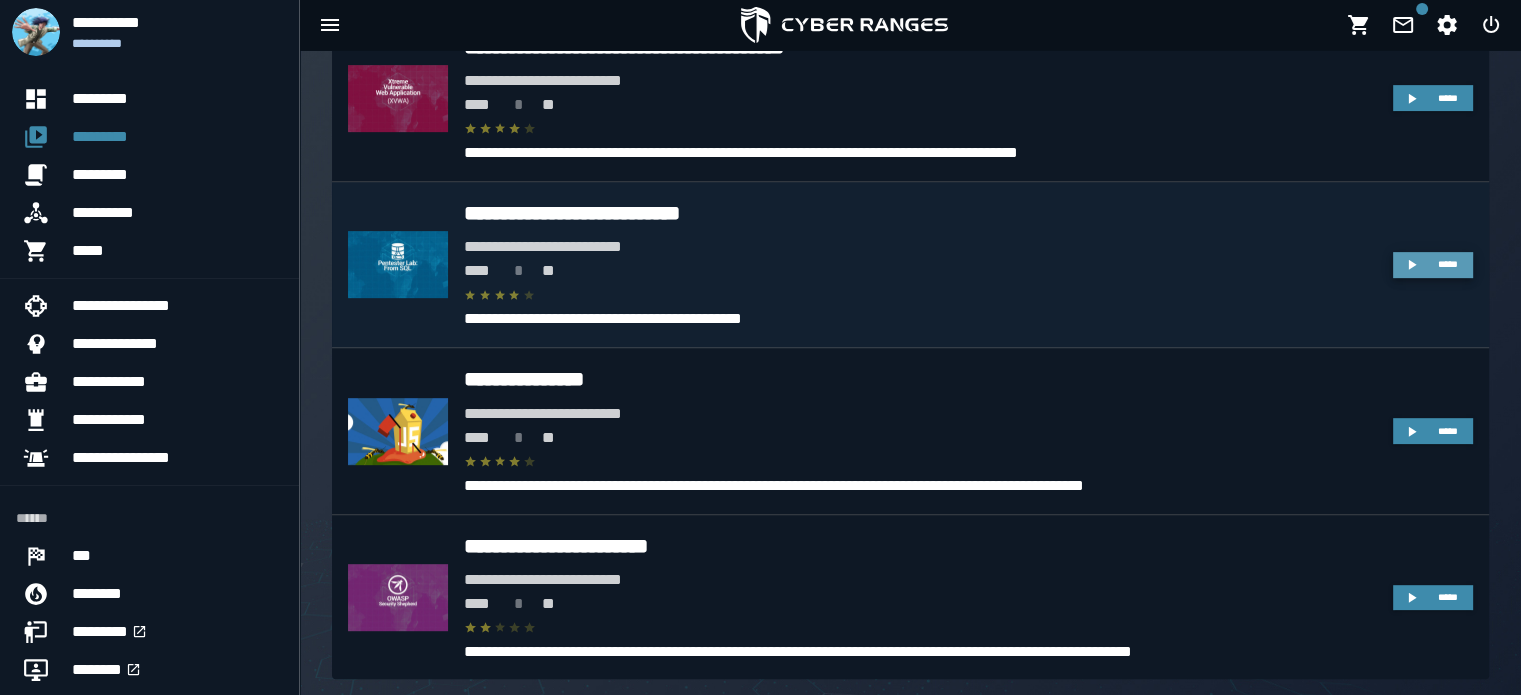 click on "*****" at bounding box center (1448, 264) 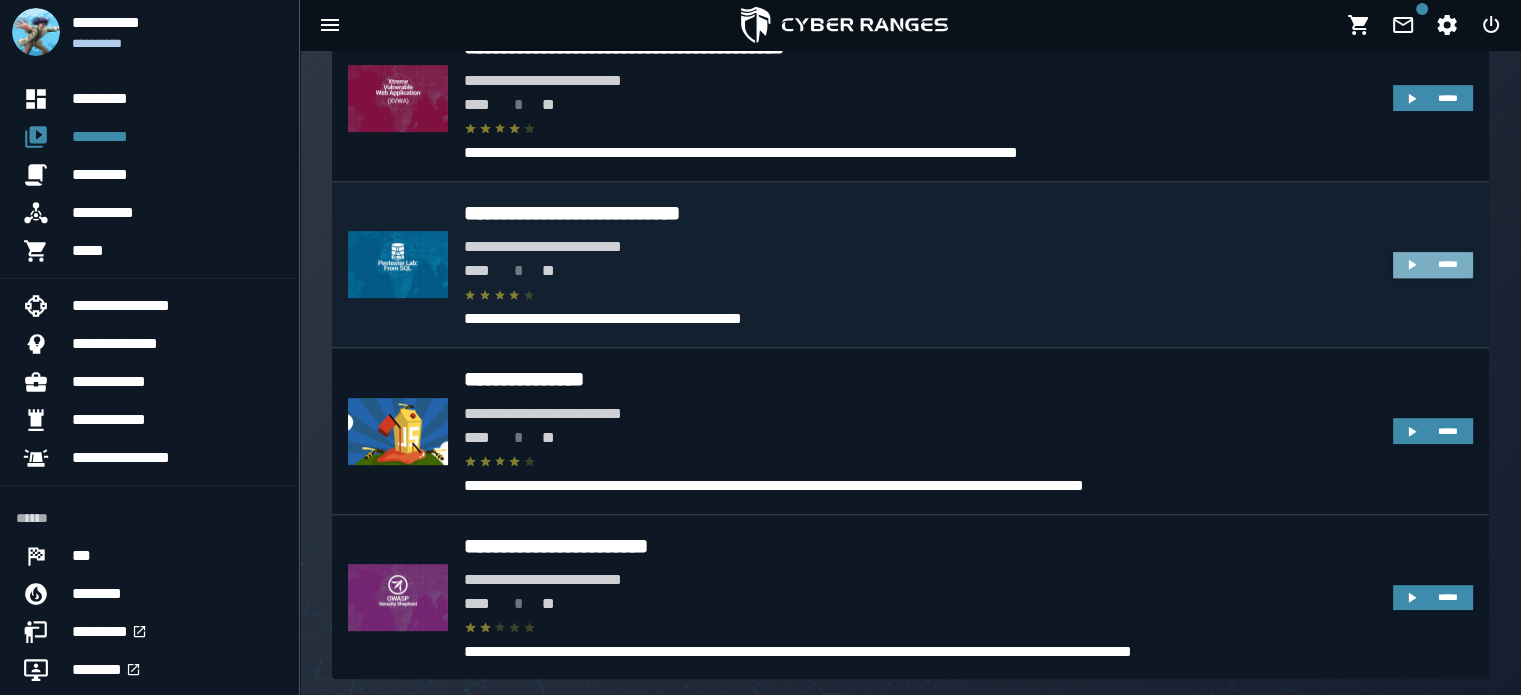 scroll, scrollTop: 0, scrollLeft: 0, axis: both 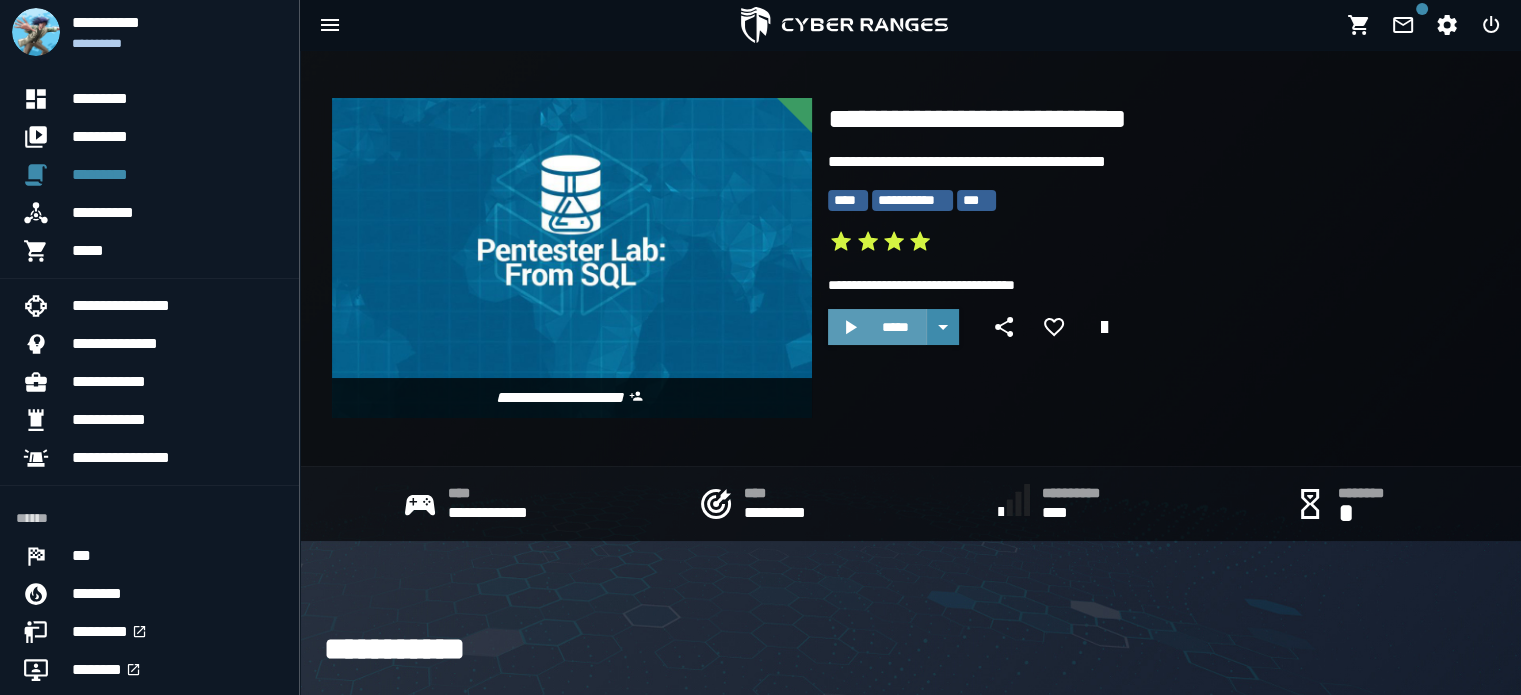 click on "*****" at bounding box center [895, 327] 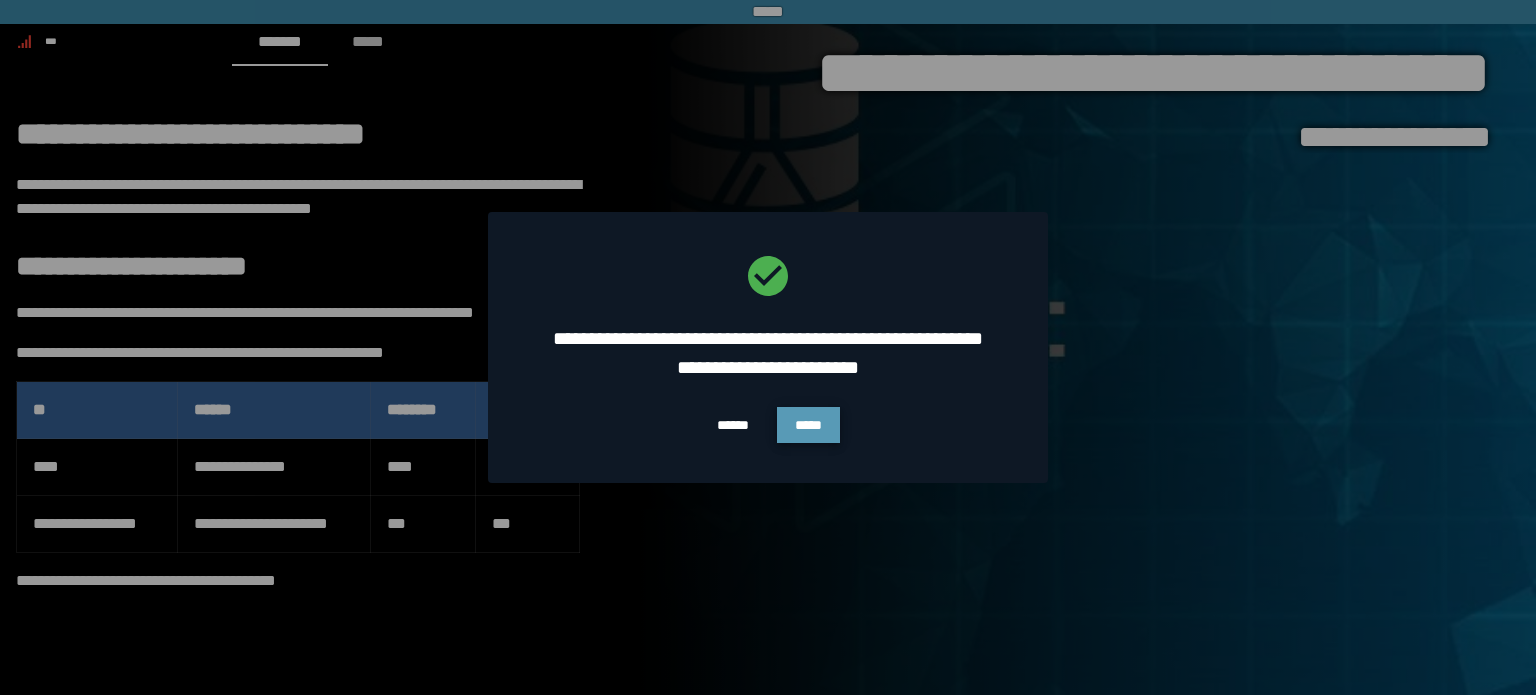 click on "*****" at bounding box center [808, 425] 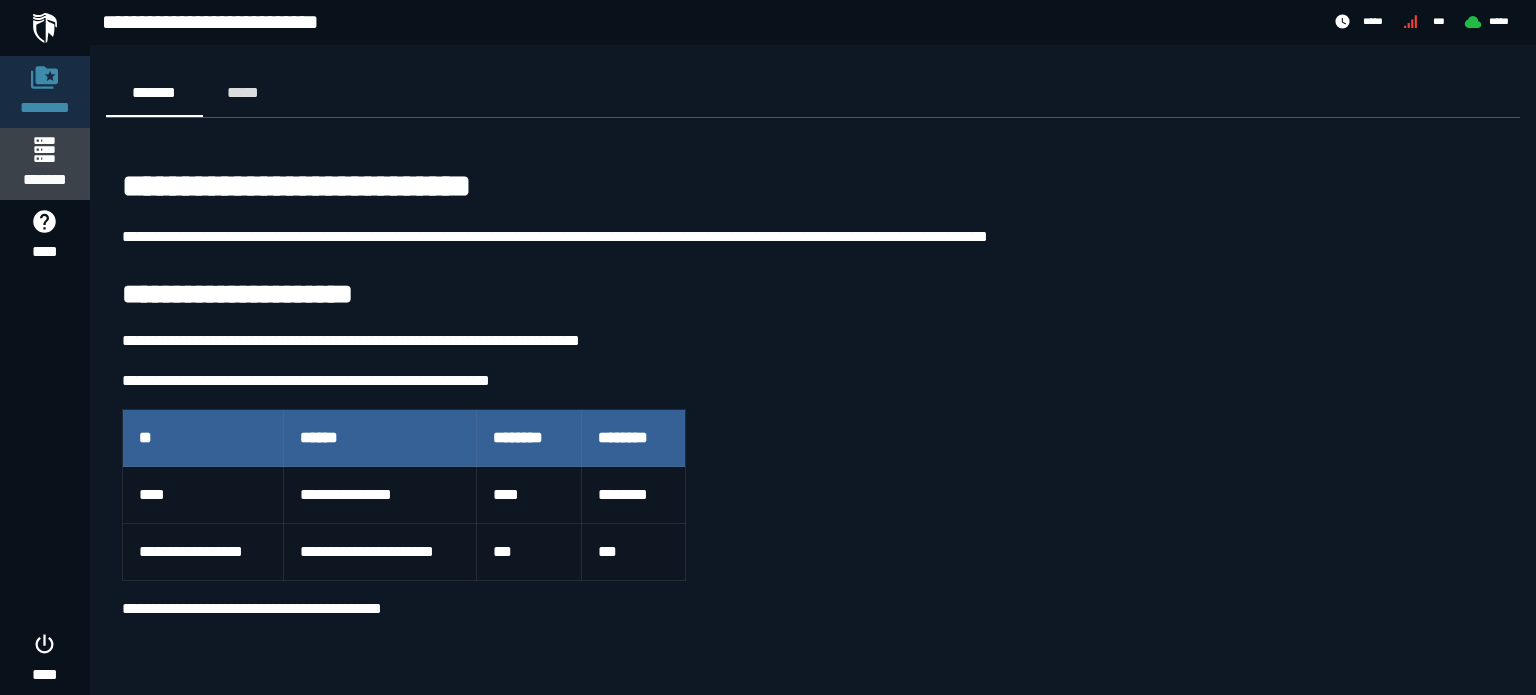 click 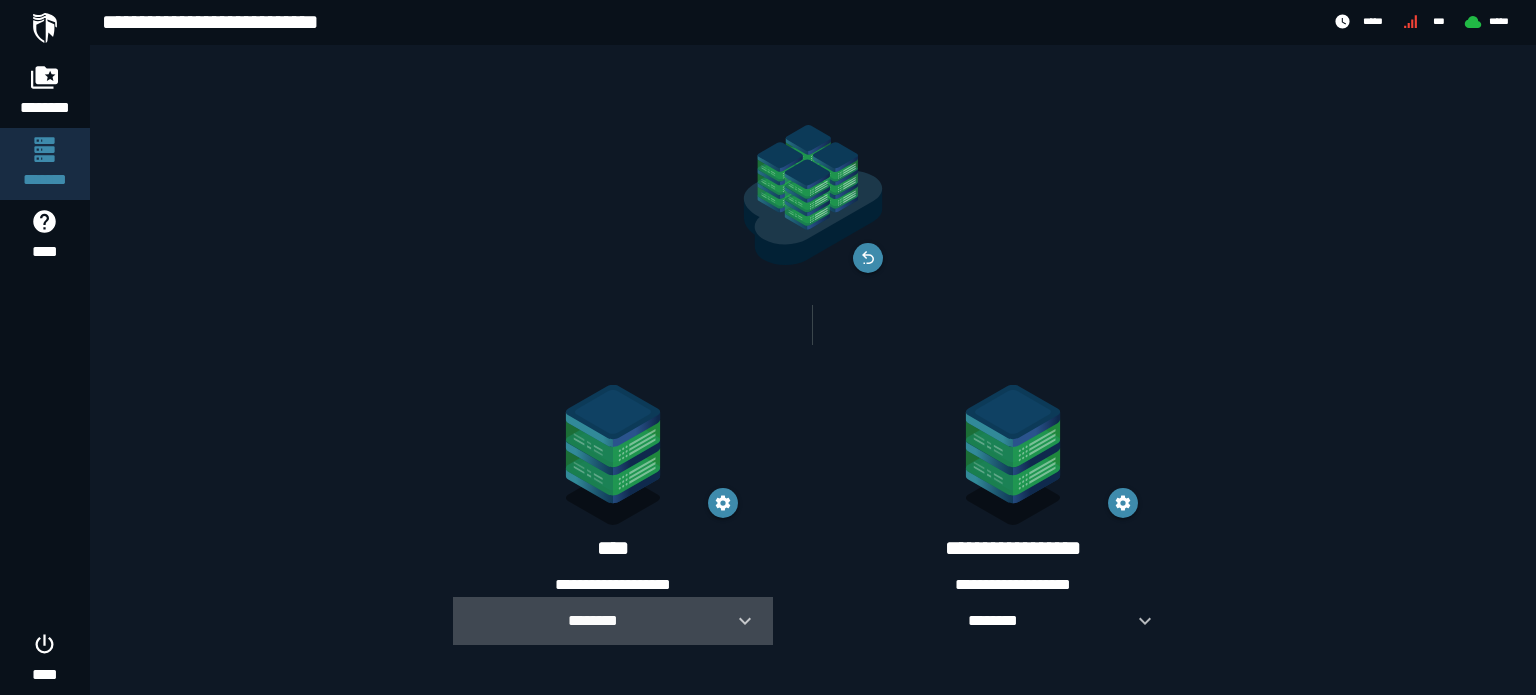 click 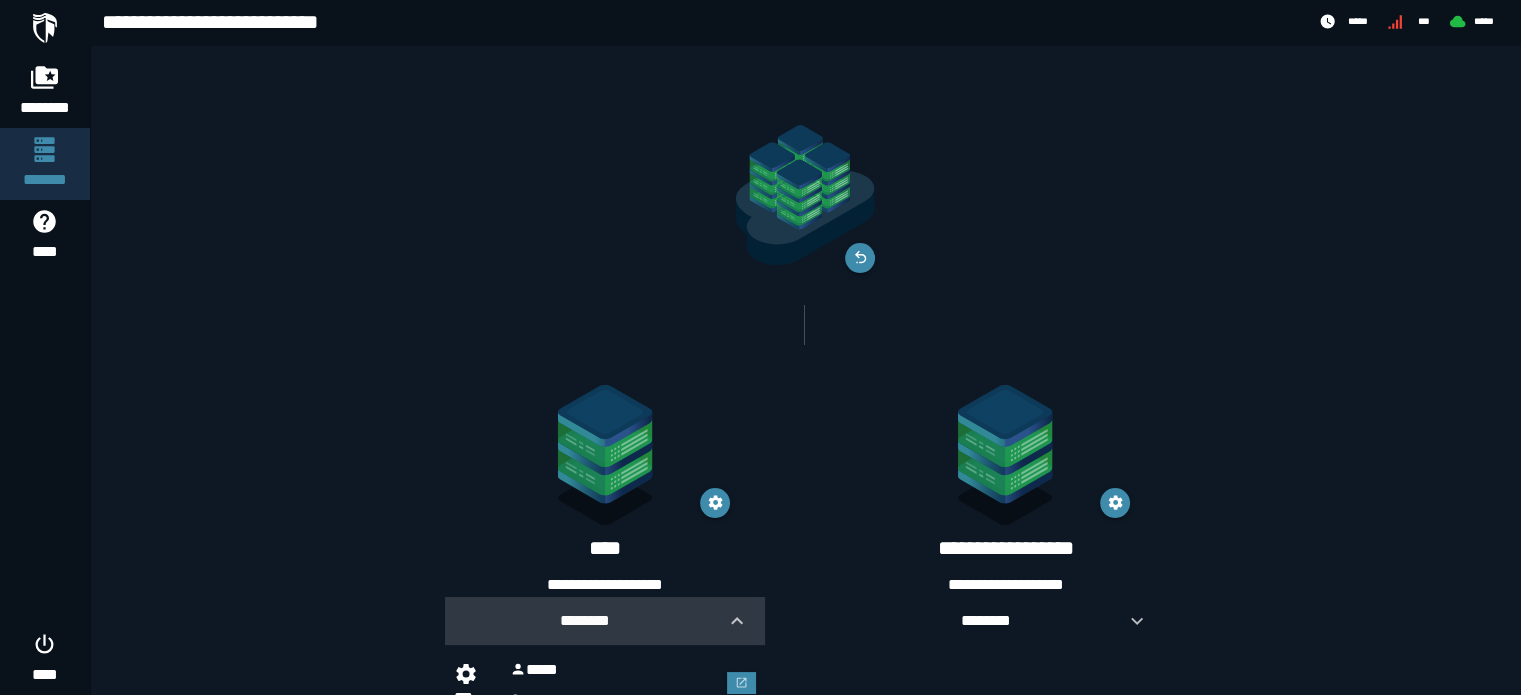 scroll, scrollTop: 76, scrollLeft: 0, axis: vertical 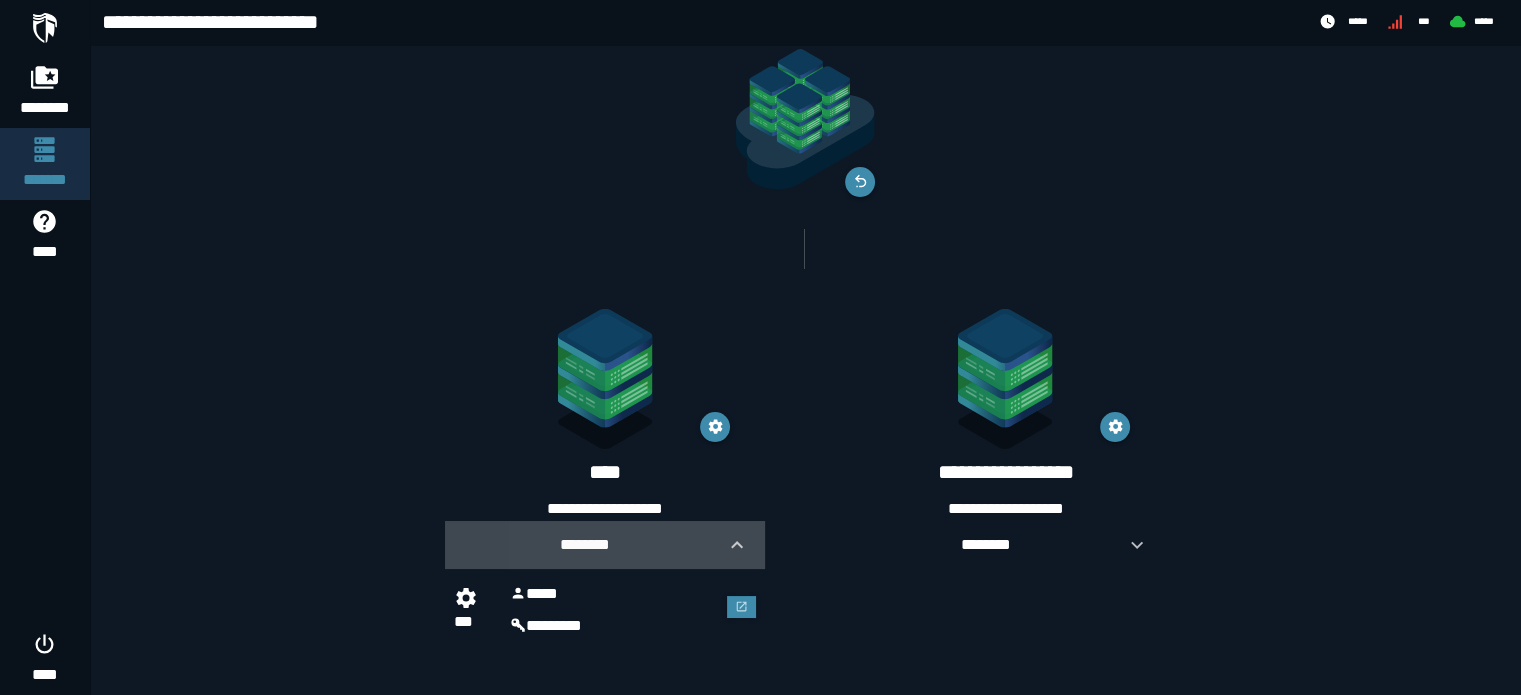 click 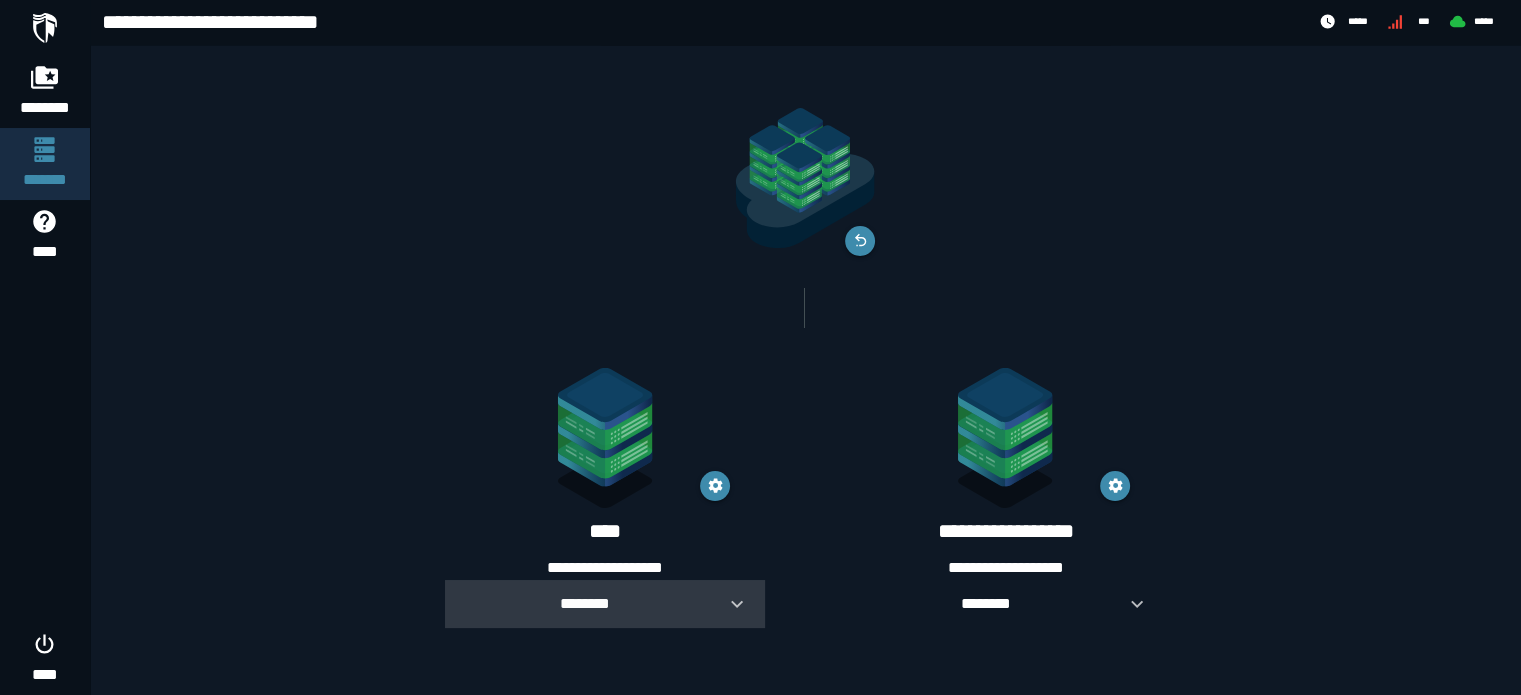 scroll, scrollTop: 0, scrollLeft: 0, axis: both 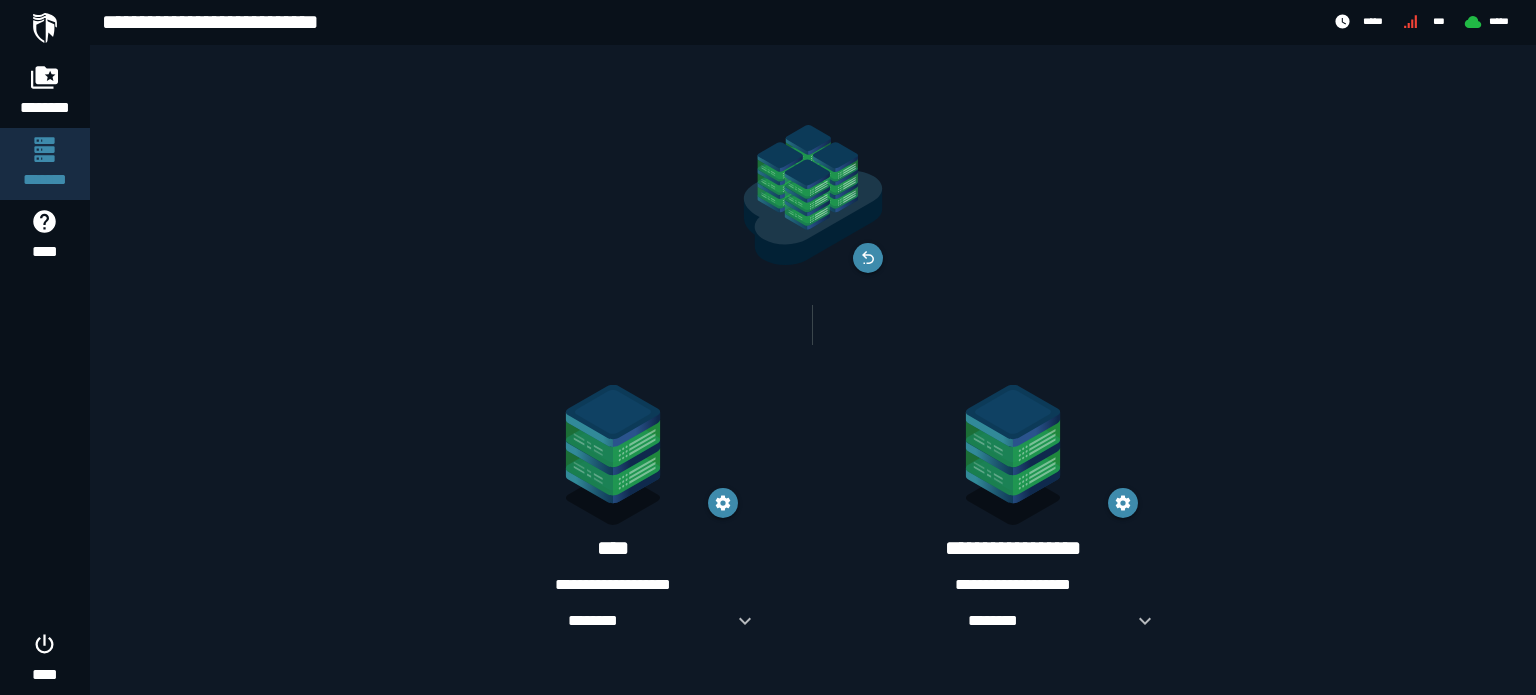 click on "**********" at bounding box center [613, 585] 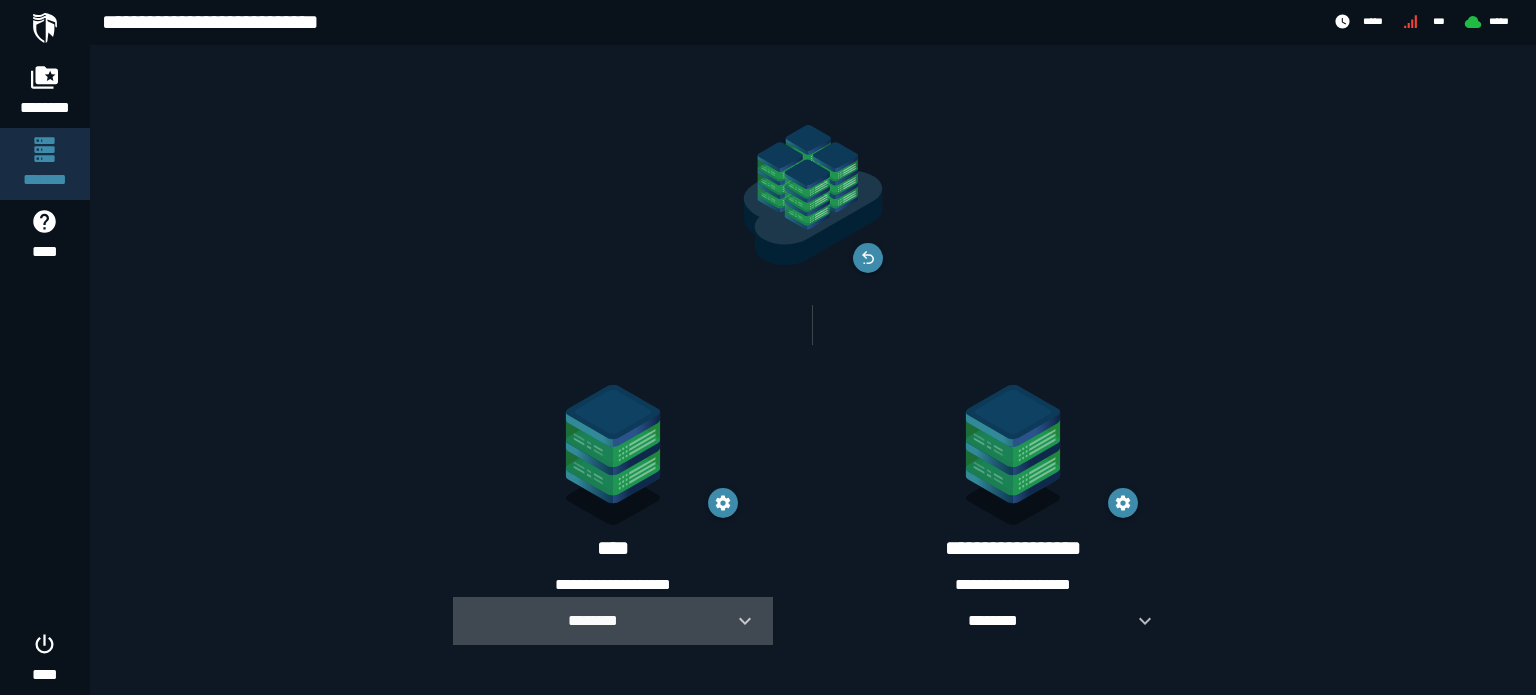 click 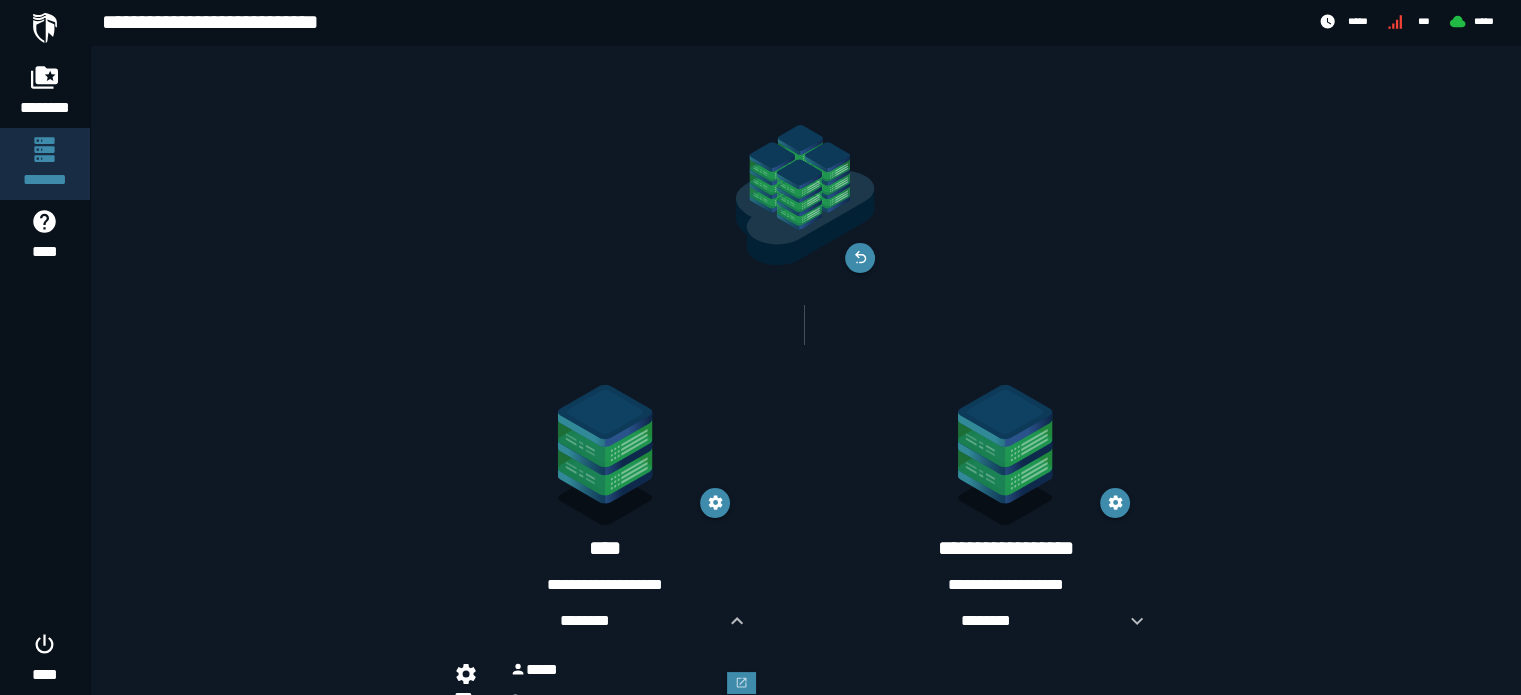 scroll, scrollTop: 76, scrollLeft: 0, axis: vertical 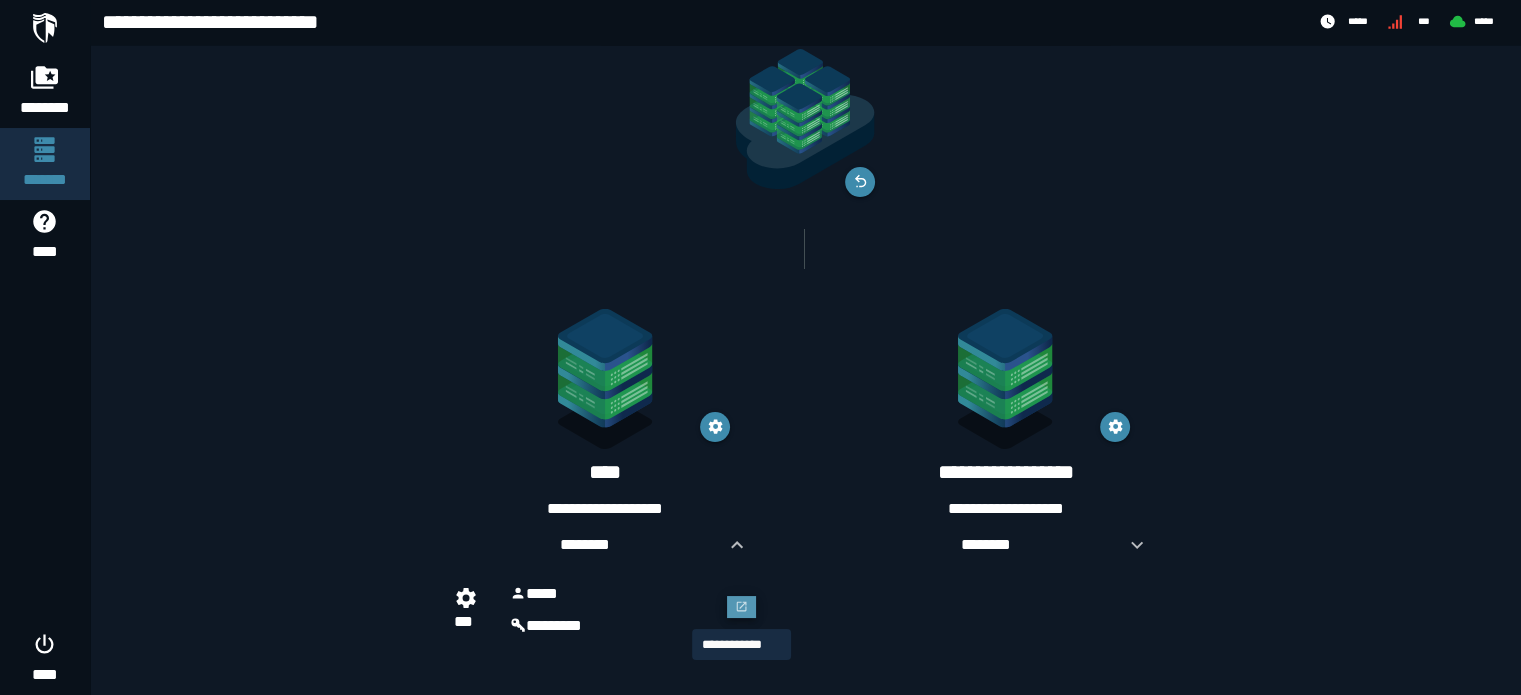 click at bounding box center (742, 607) 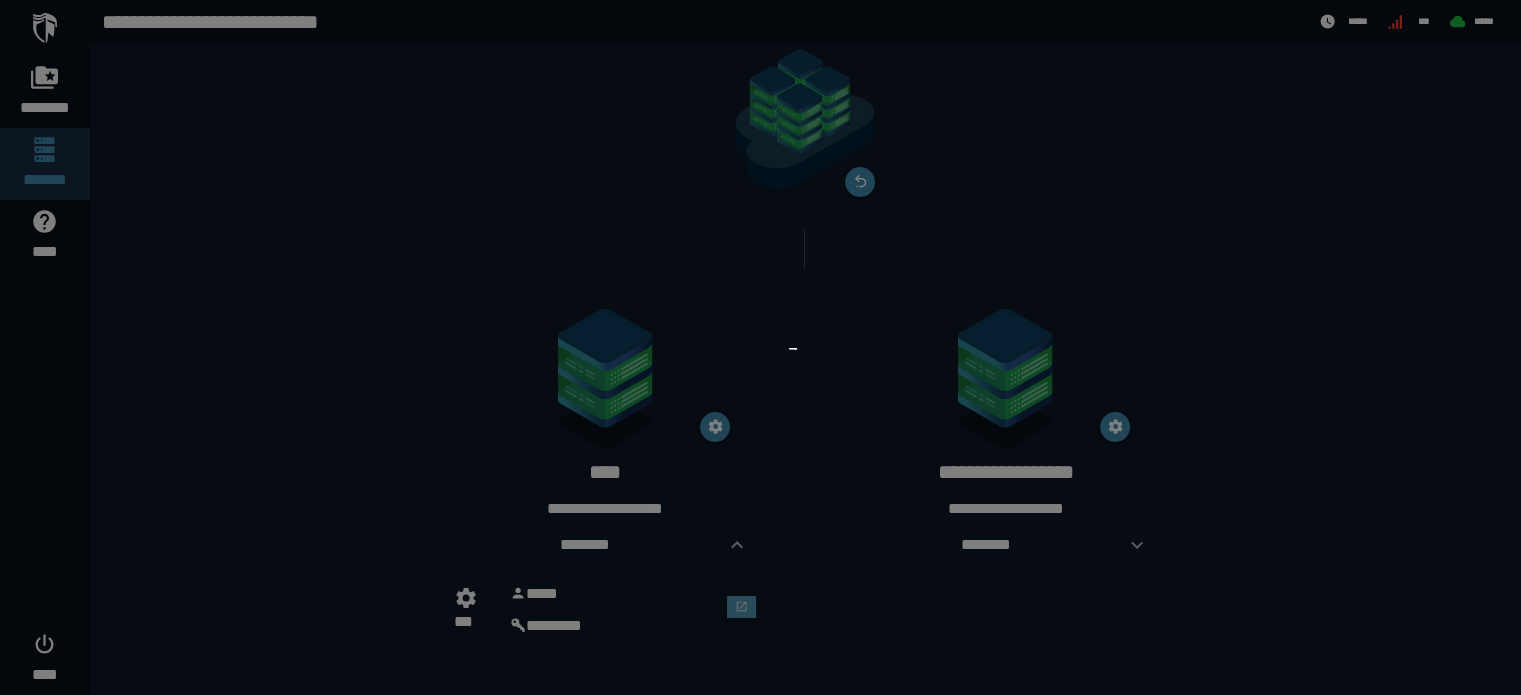 scroll, scrollTop: 0, scrollLeft: 0, axis: both 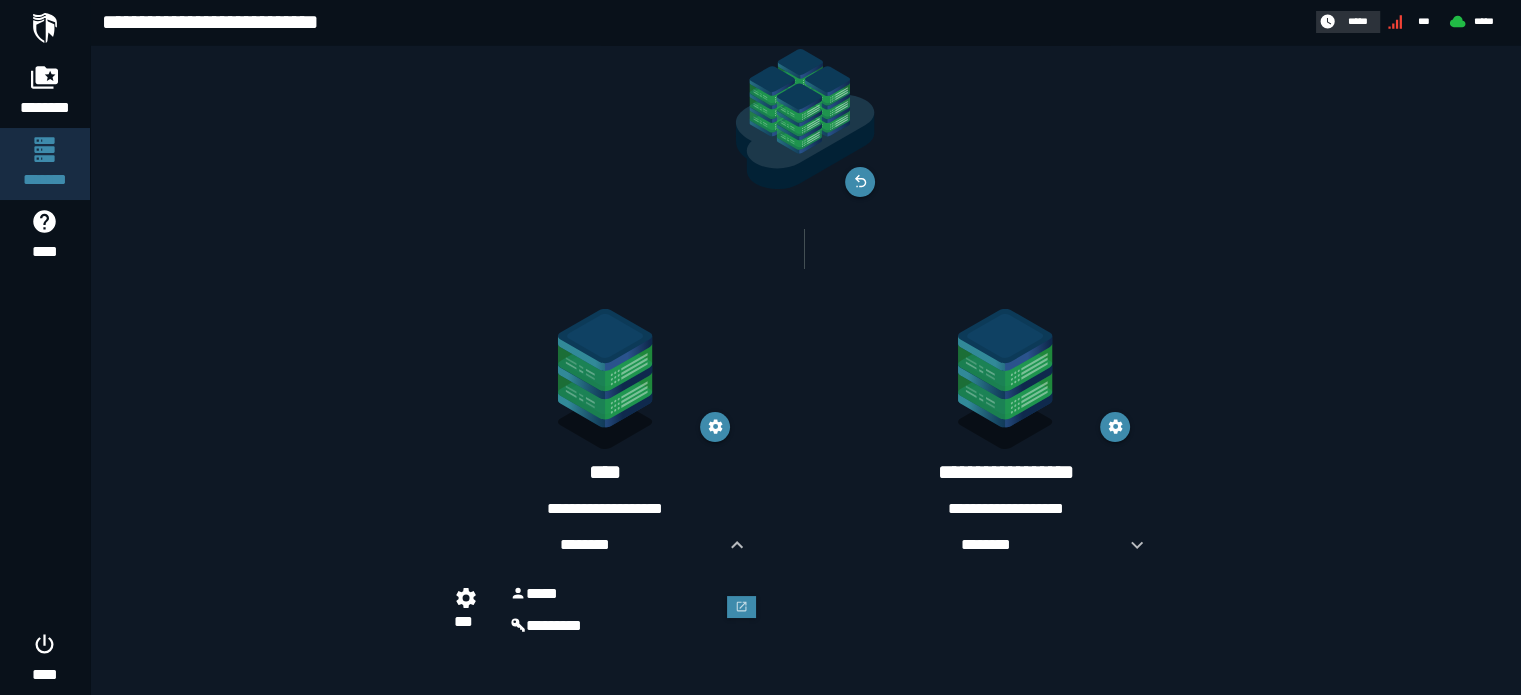 click on "*****" at bounding box center [1357, 21] 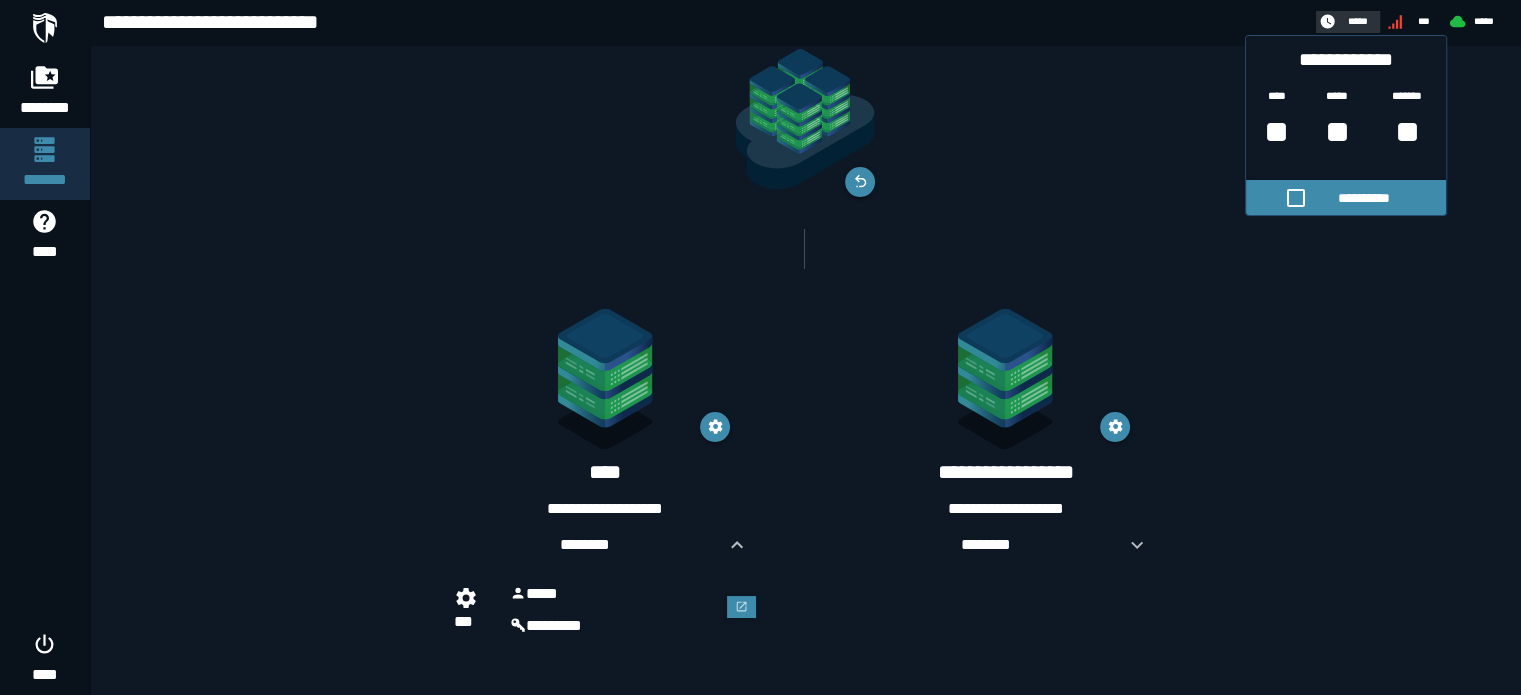 click on "*****" at bounding box center [1357, 21] 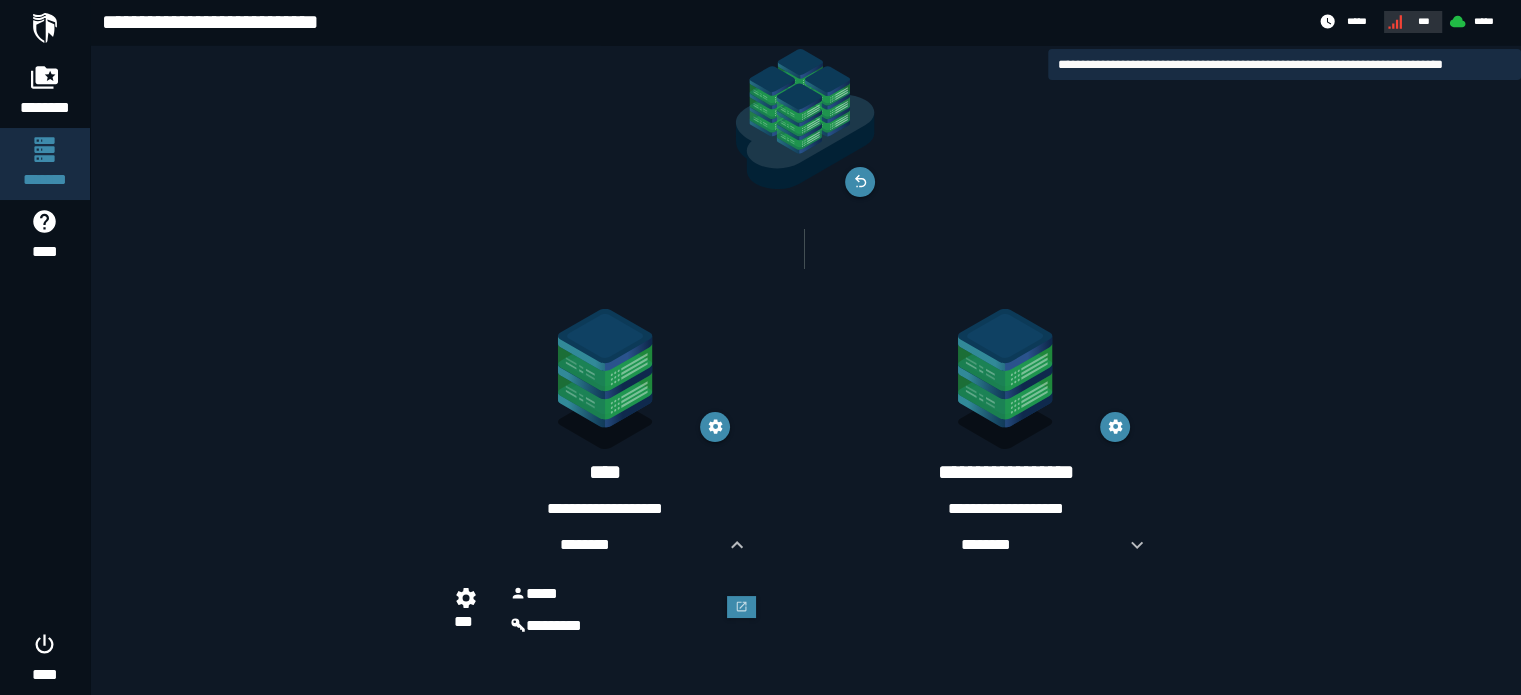 click on "***" at bounding box center (1424, 21) 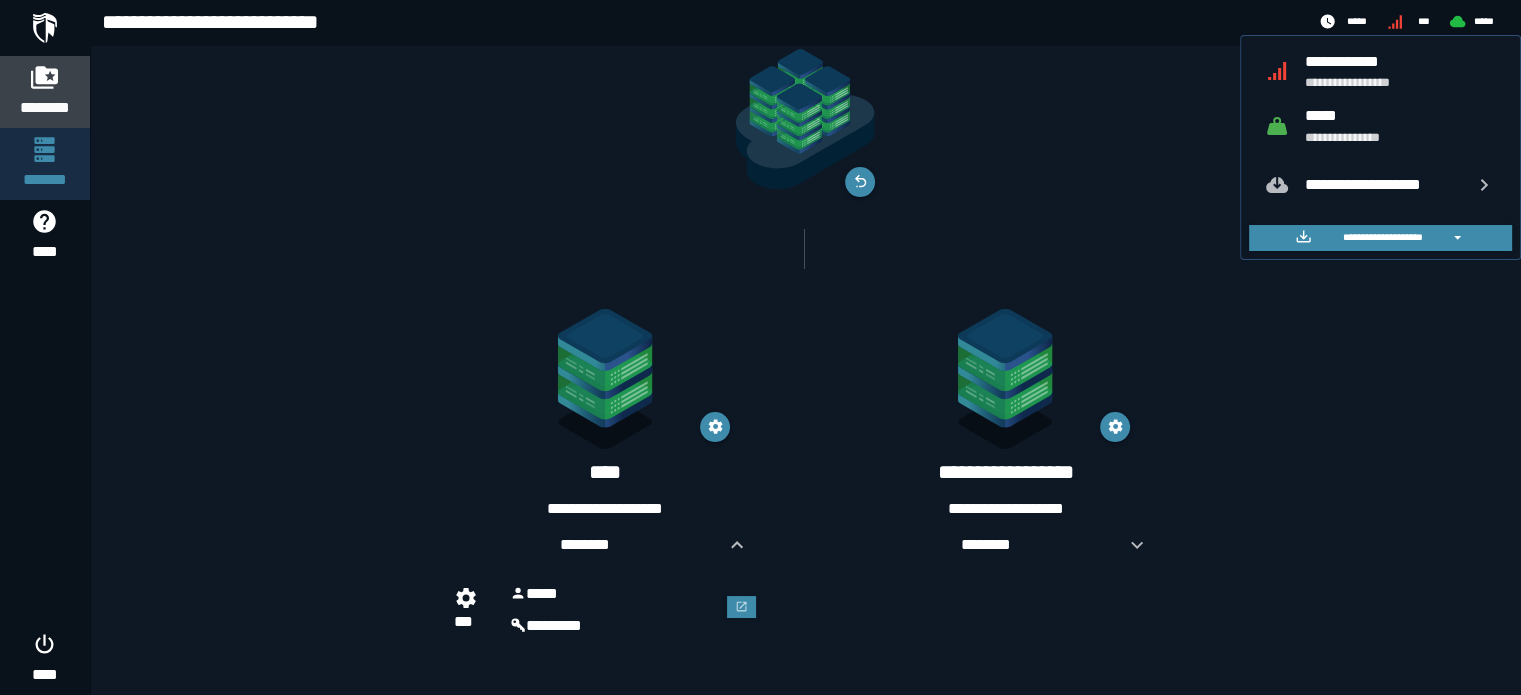 click 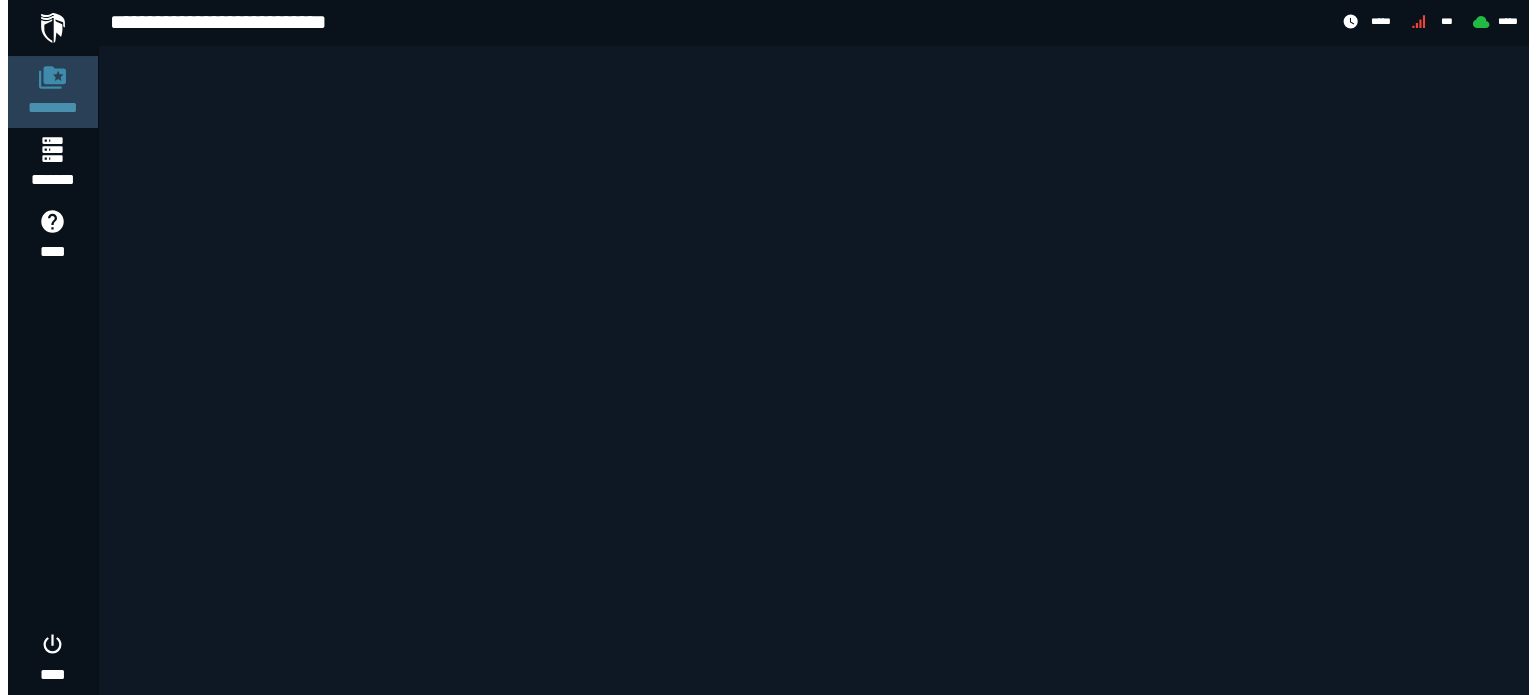 scroll, scrollTop: 0, scrollLeft: 0, axis: both 